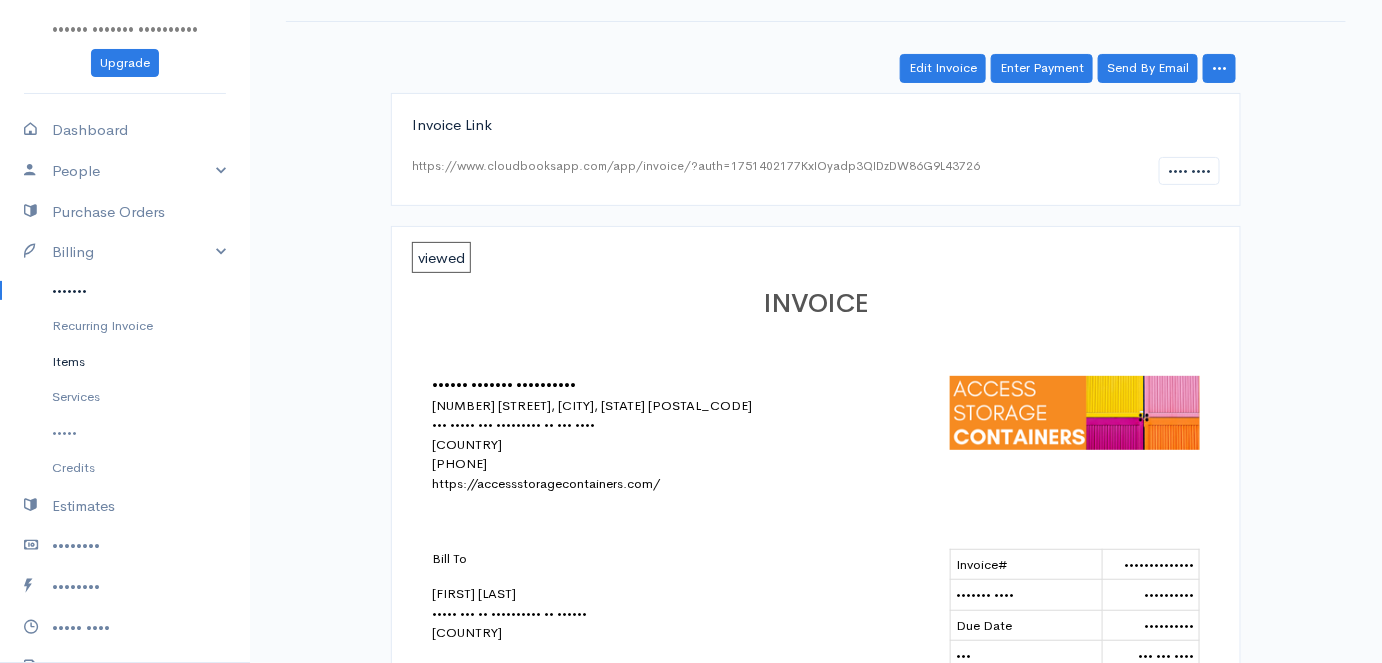 scroll, scrollTop: 0, scrollLeft: 0, axis: both 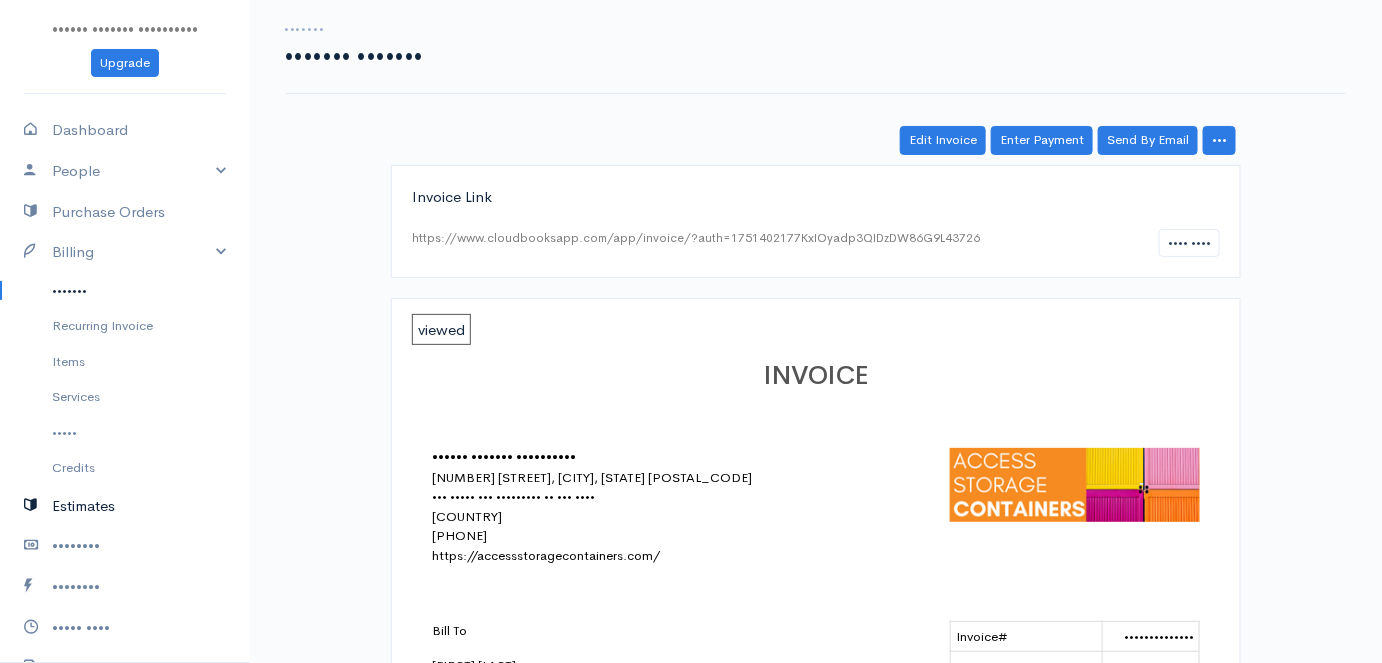 click on "Estimates" at bounding box center (125, 506) 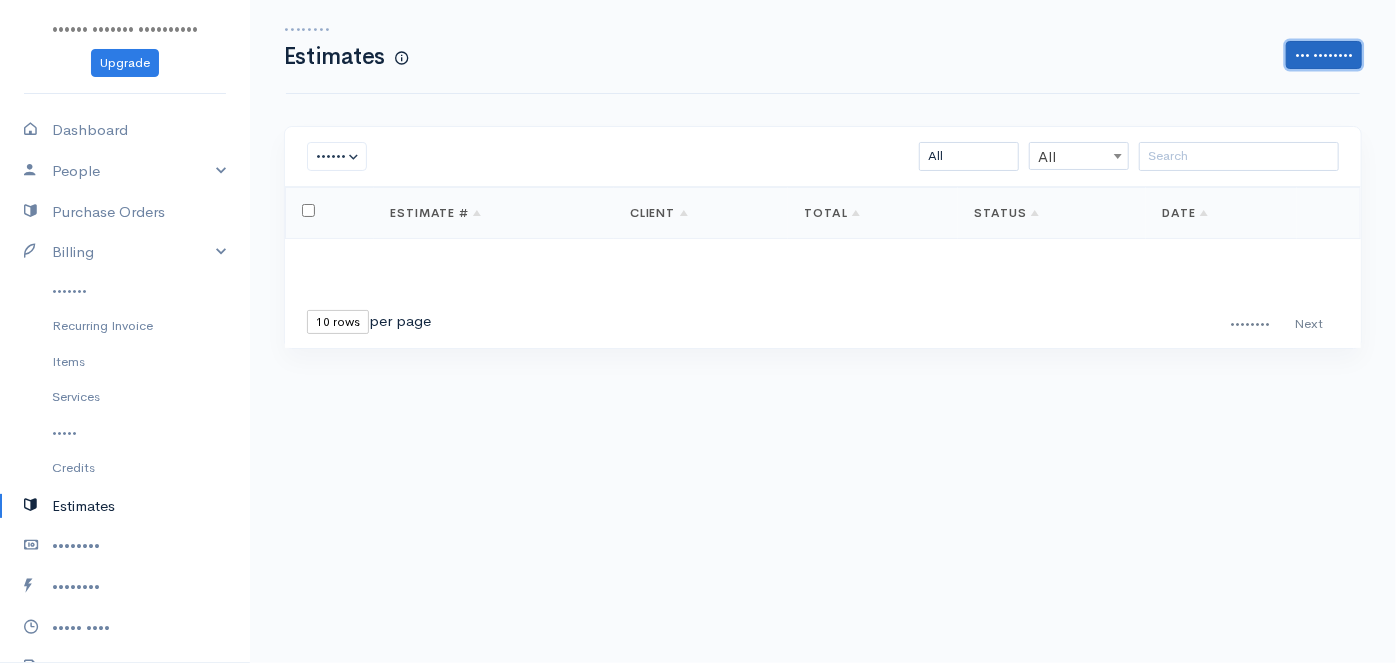click on "••• ••••••••" at bounding box center (1324, 55) 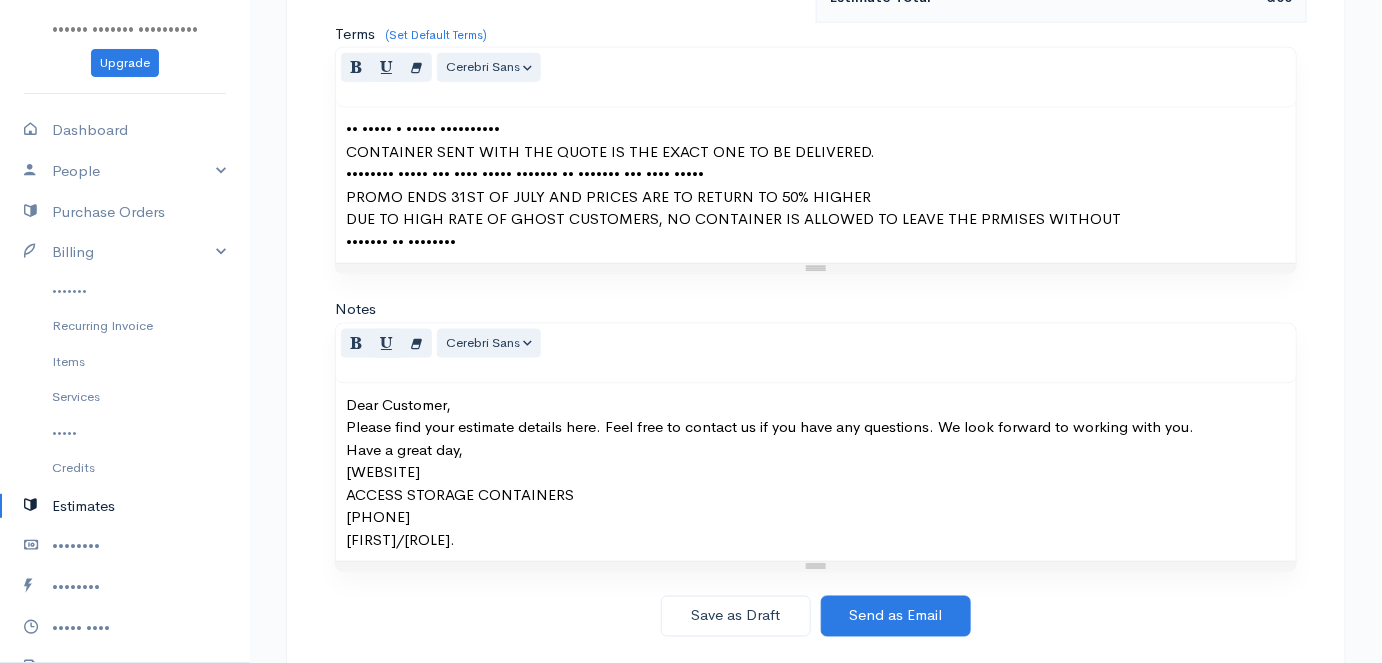 scroll, scrollTop: 754, scrollLeft: 0, axis: vertical 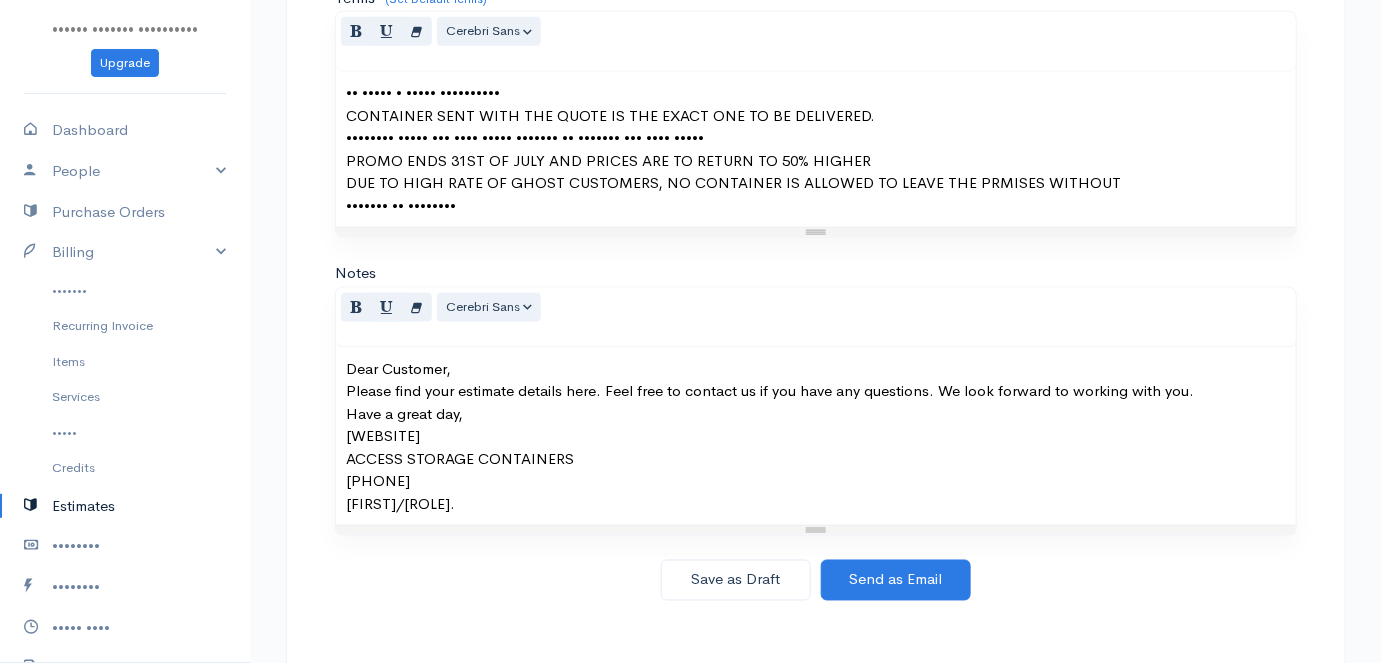 click at bounding box center (816, 232) 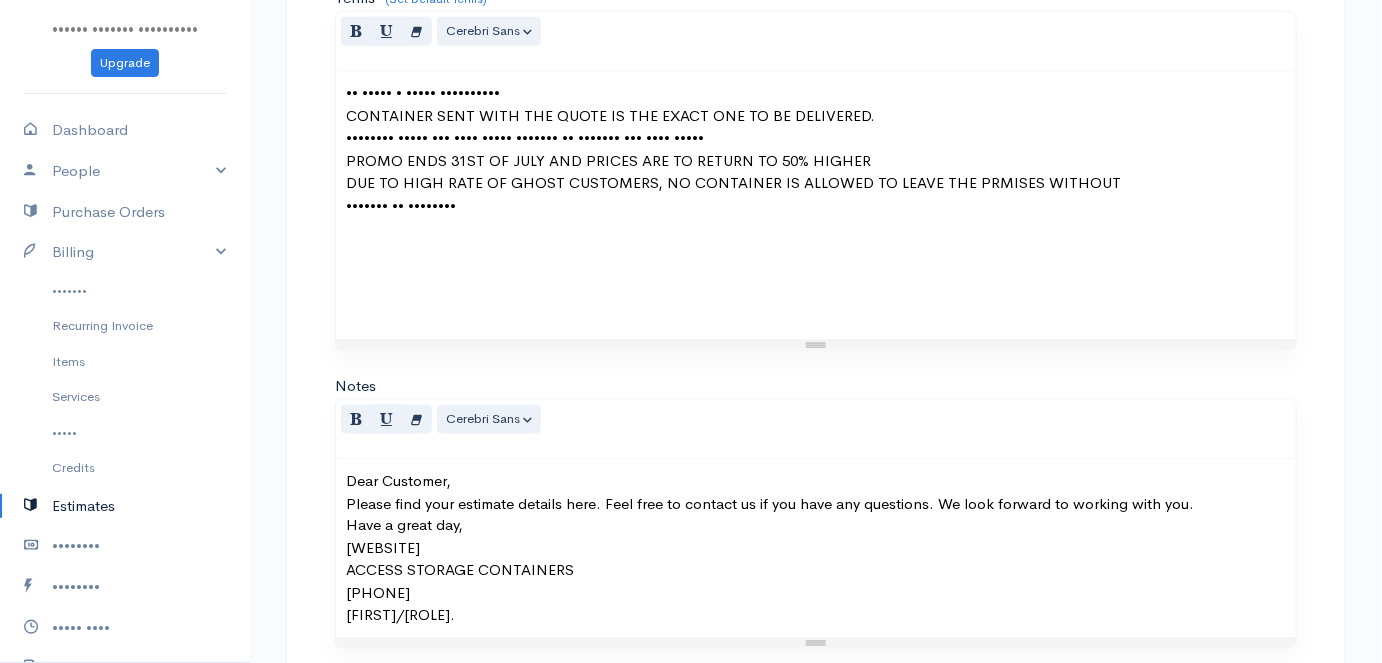 paste 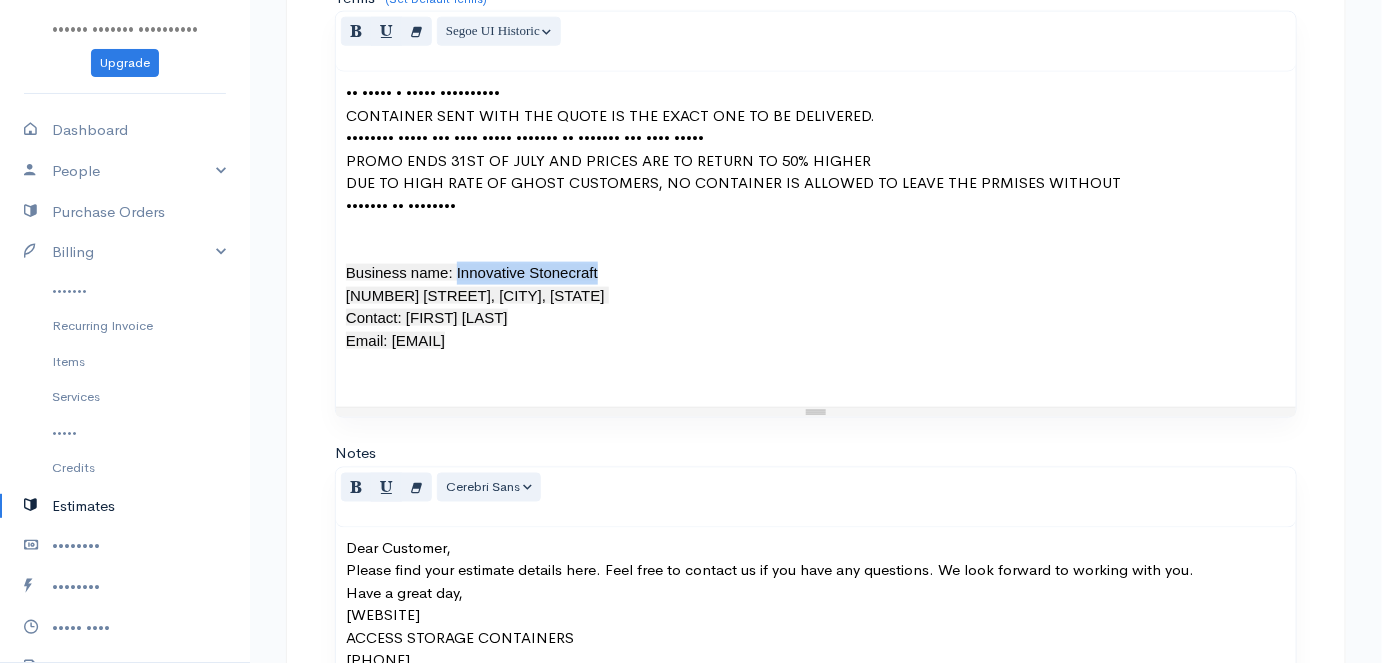 drag, startPoint x: 601, startPoint y: 270, endPoint x: 449, endPoint y: 257, distance: 152.5549 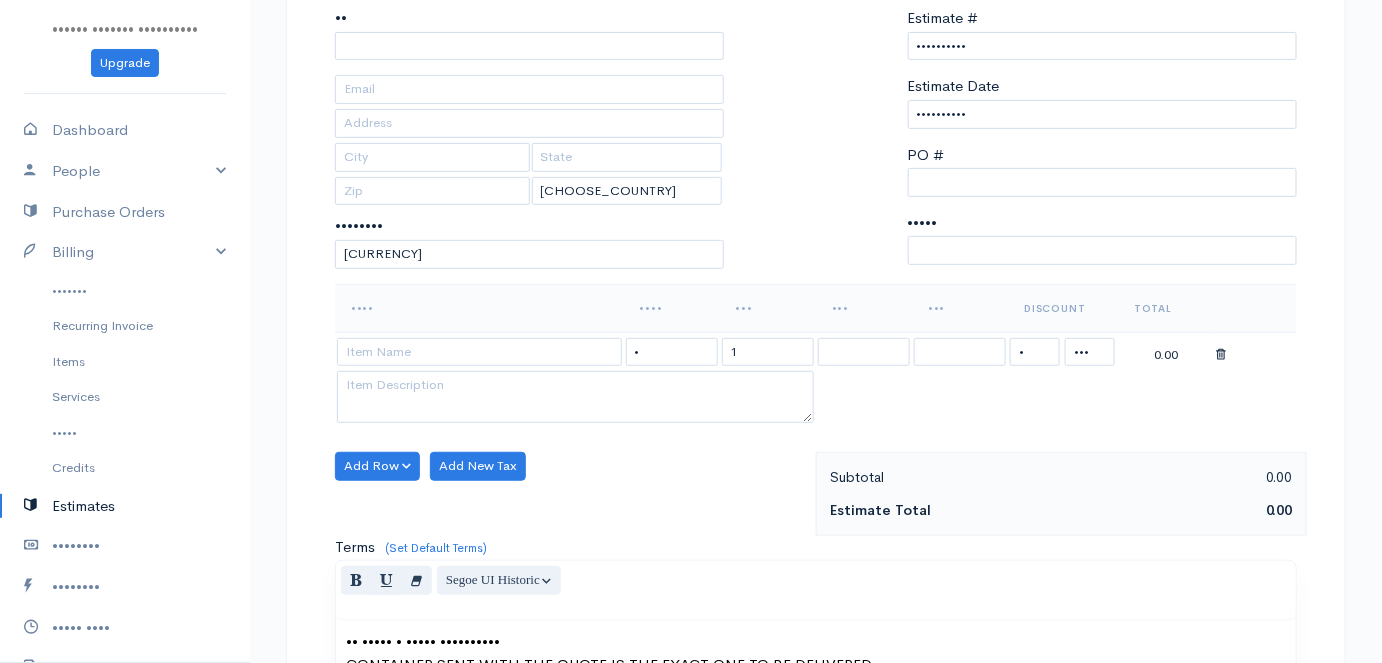 scroll, scrollTop: 0, scrollLeft: 0, axis: both 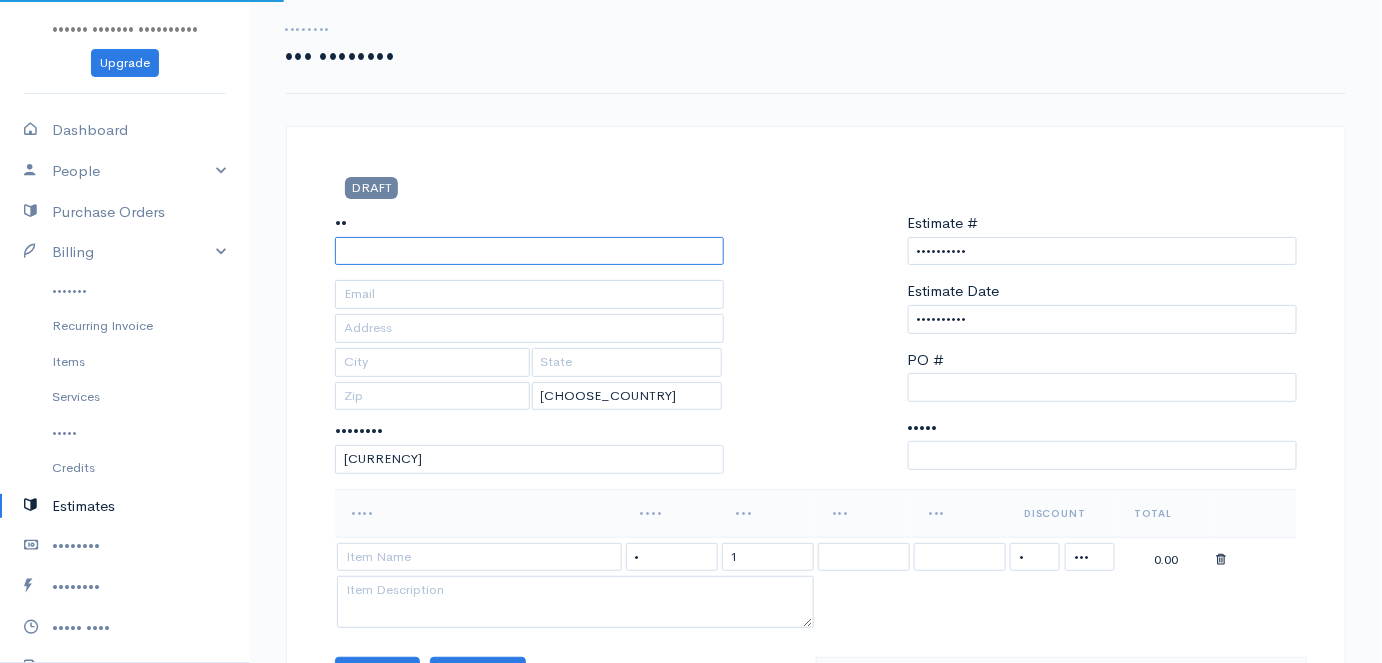 click on "••" at bounding box center (529, 251) 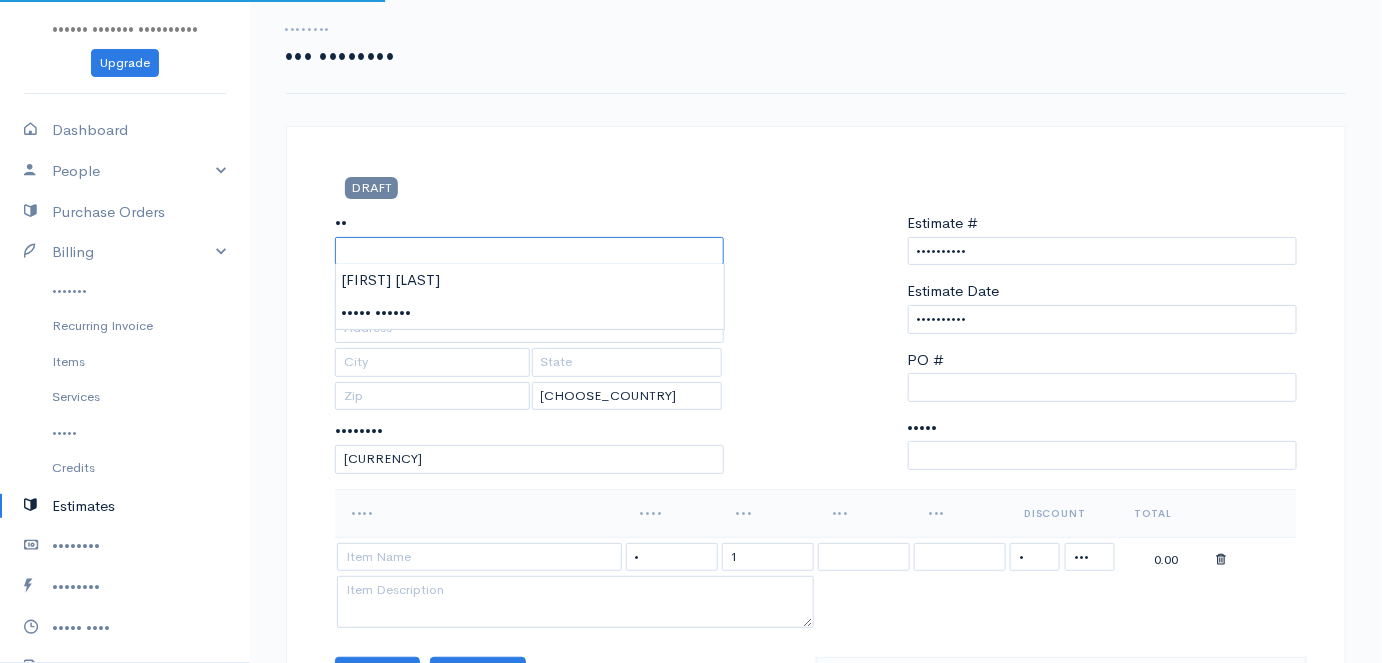 paste on "Innovative Stonecraft" 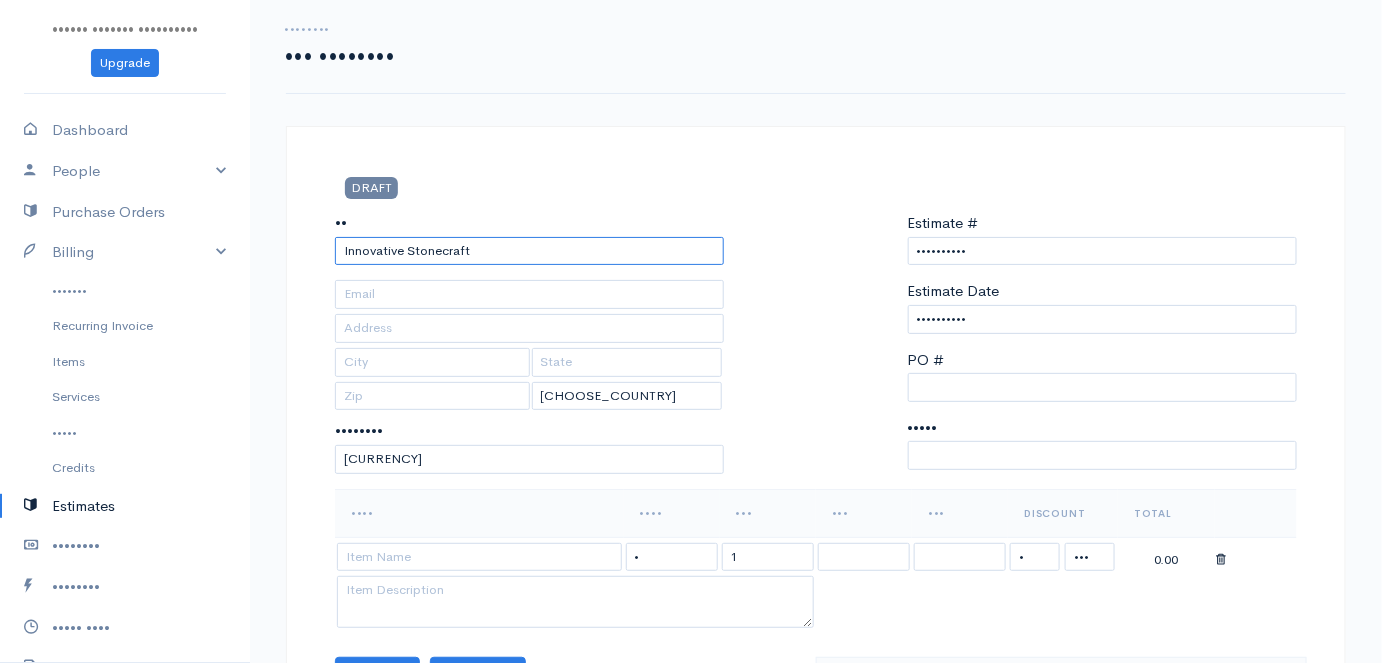 type on "Innovative Stonecraft" 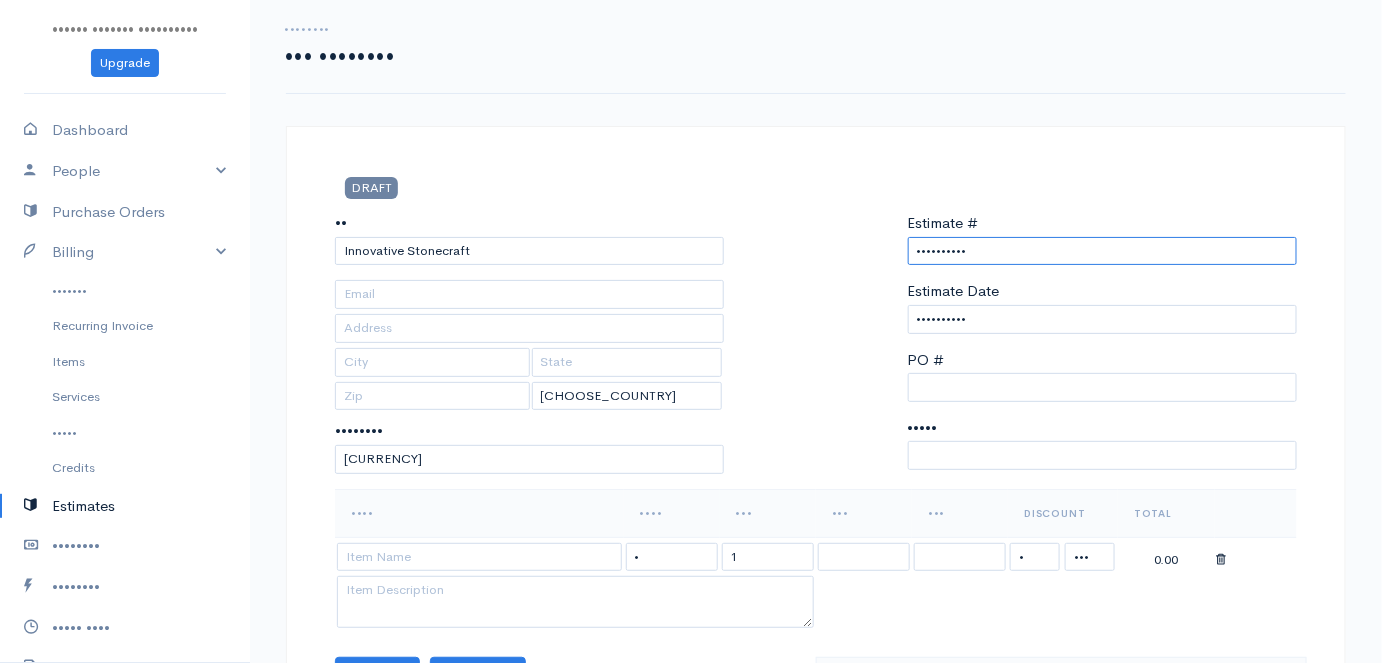 drag, startPoint x: 961, startPoint y: 249, endPoint x: 844, endPoint y: 253, distance: 117.06836 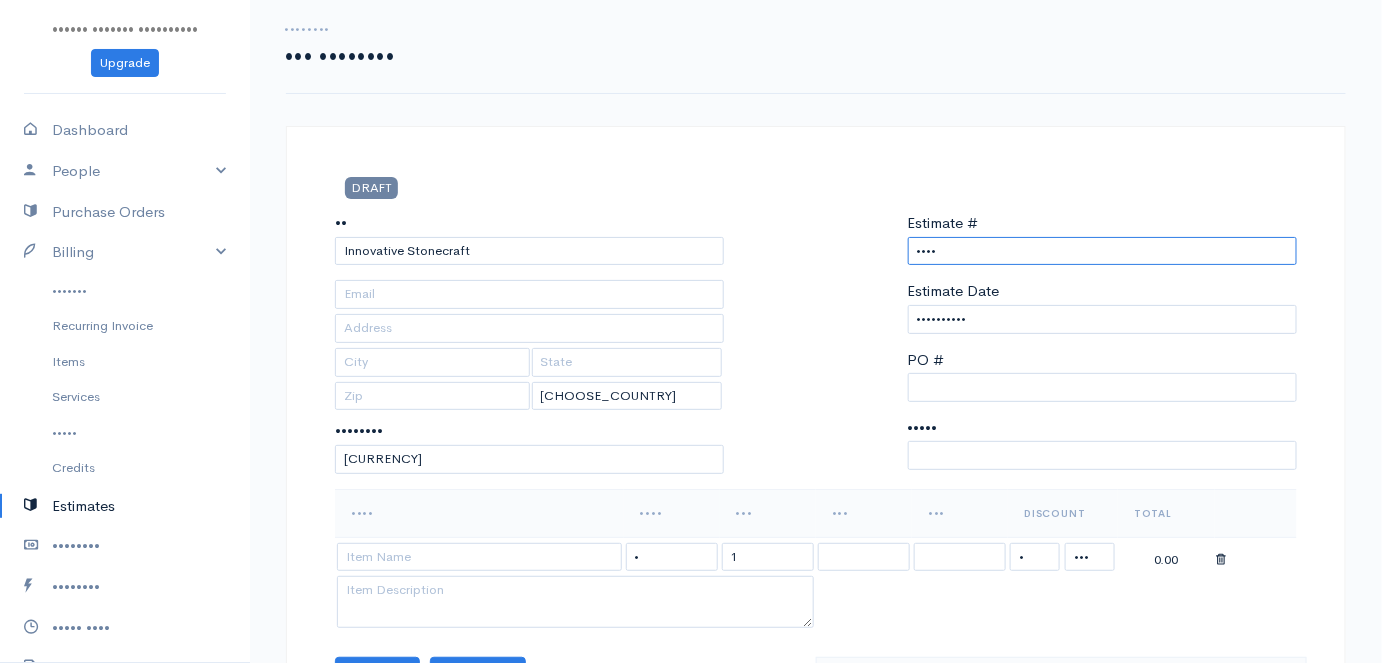 click on "••••" at bounding box center [1102, 251] 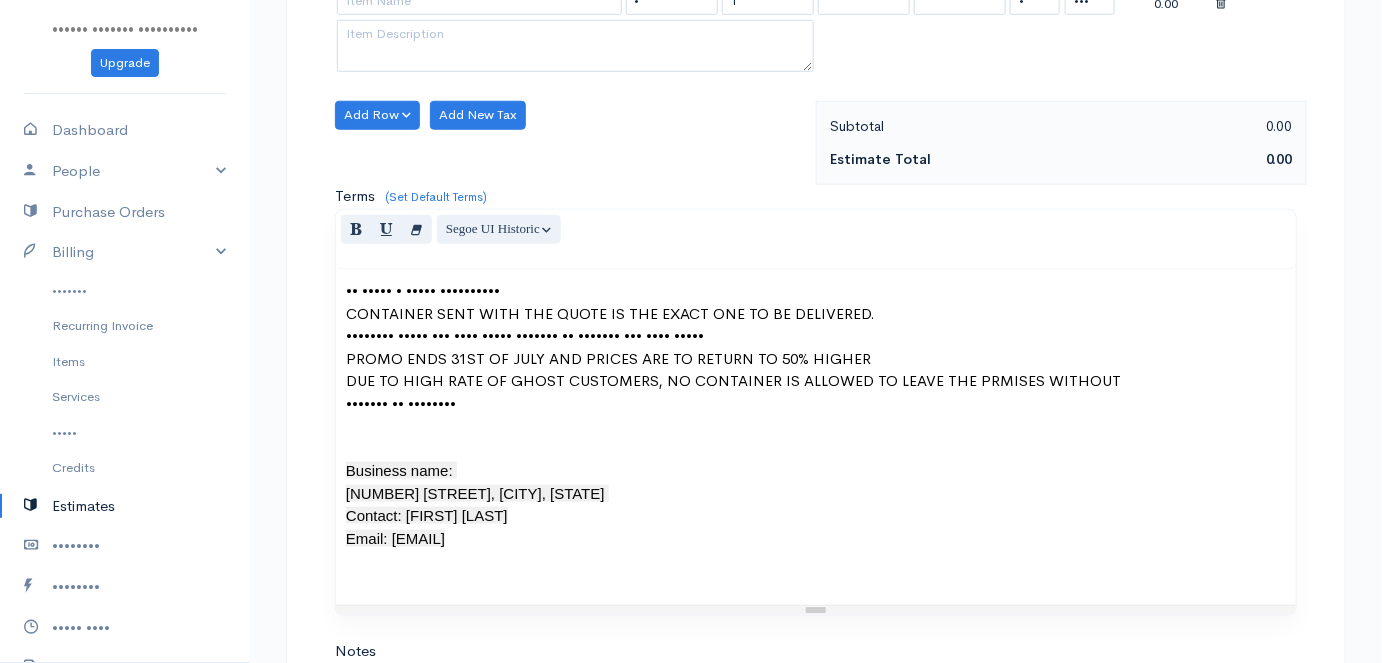 scroll, scrollTop: 558, scrollLeft: 0, axis: vertical 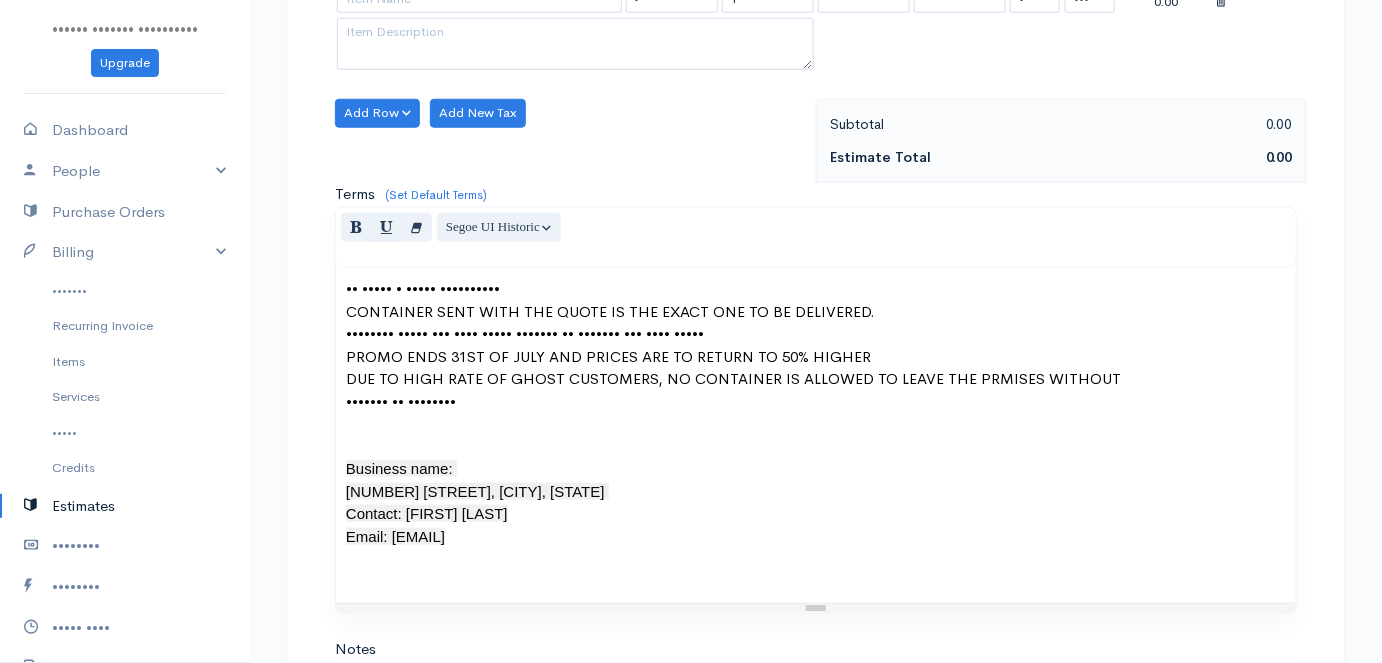 type on "1121IS" 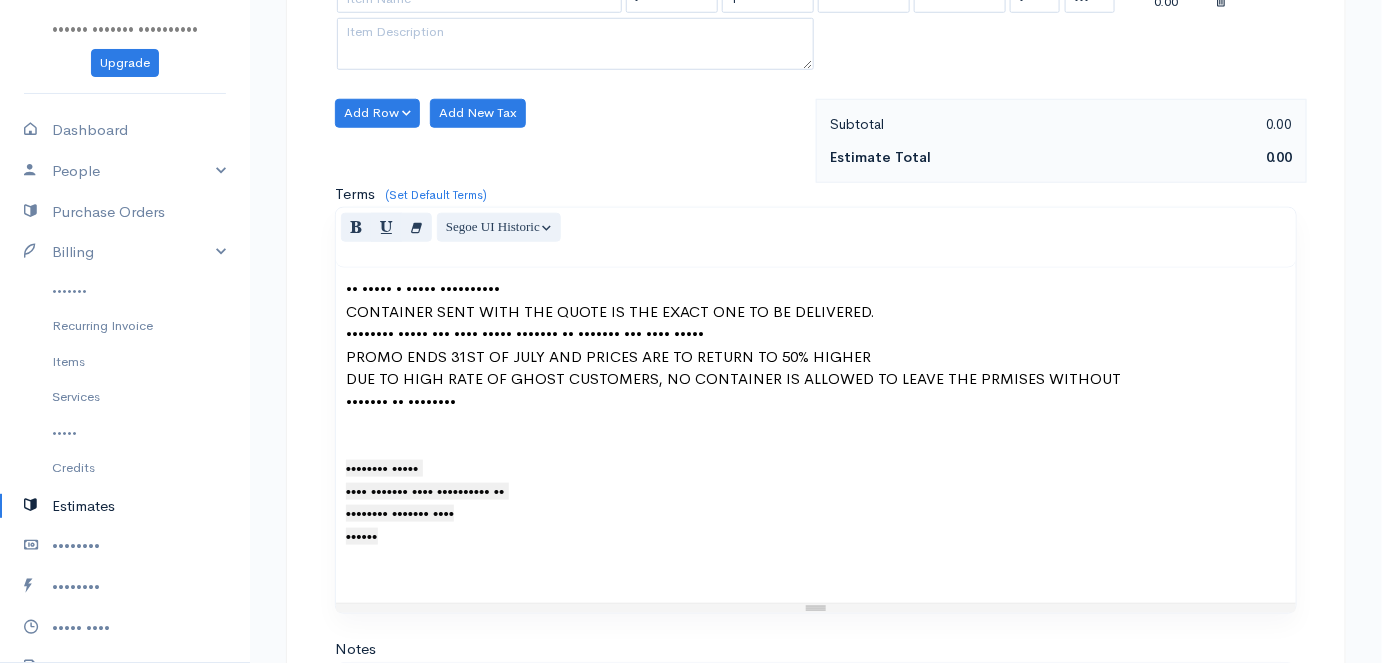 scroll, scrollTop: 0, scrollLeft: 0, axis: both 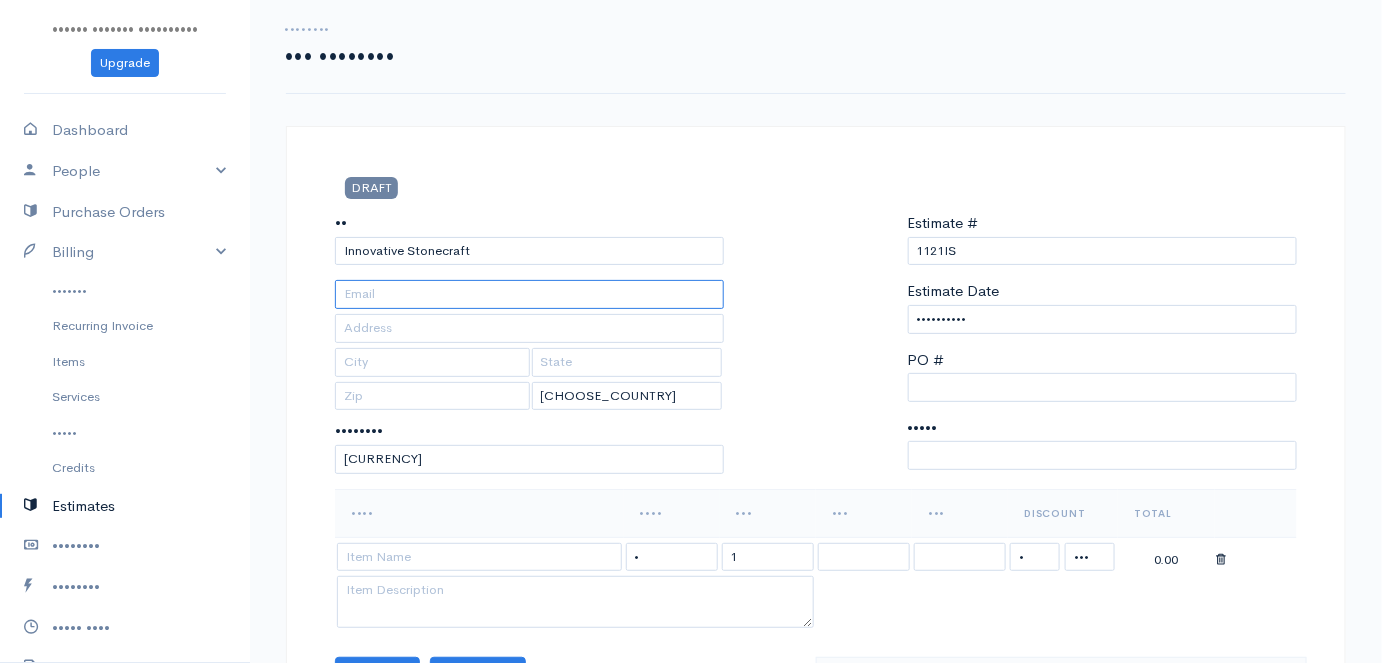 click at bounding box center (529, 294) 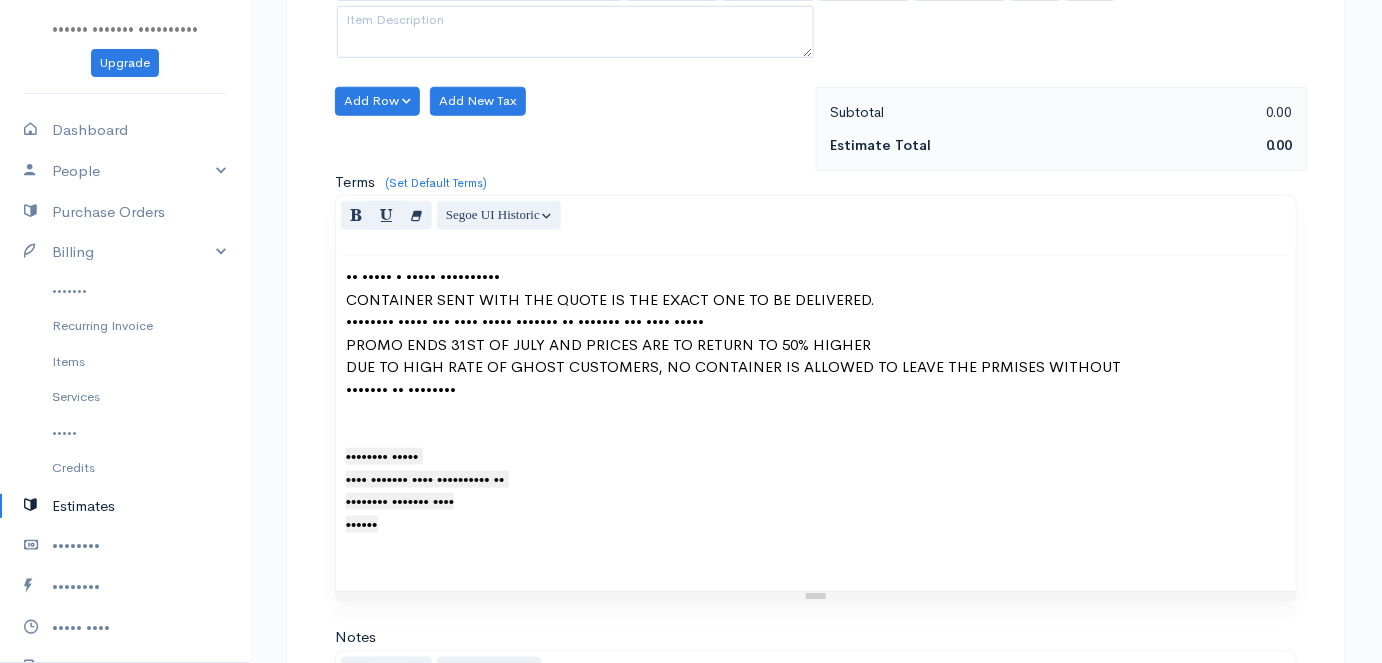 scroll, scrollTop: 571, scrollLeft: 0, axis: vertical 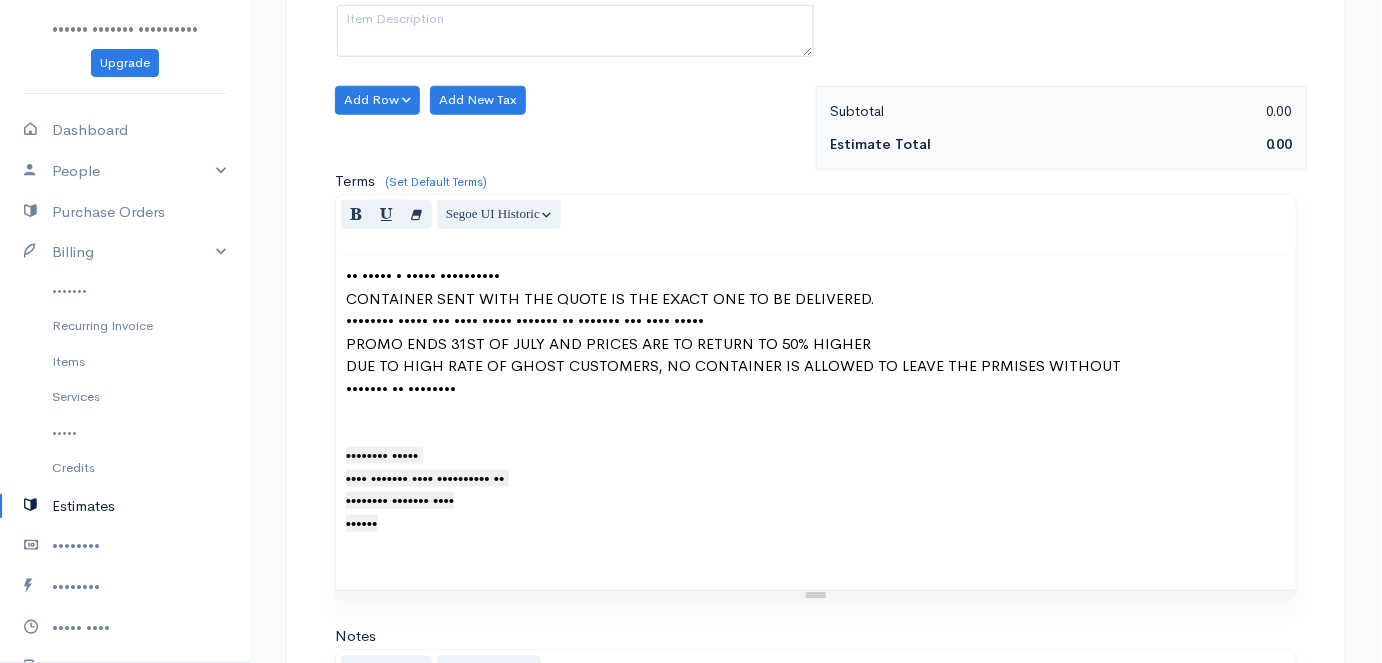type on "[EMAIL]" 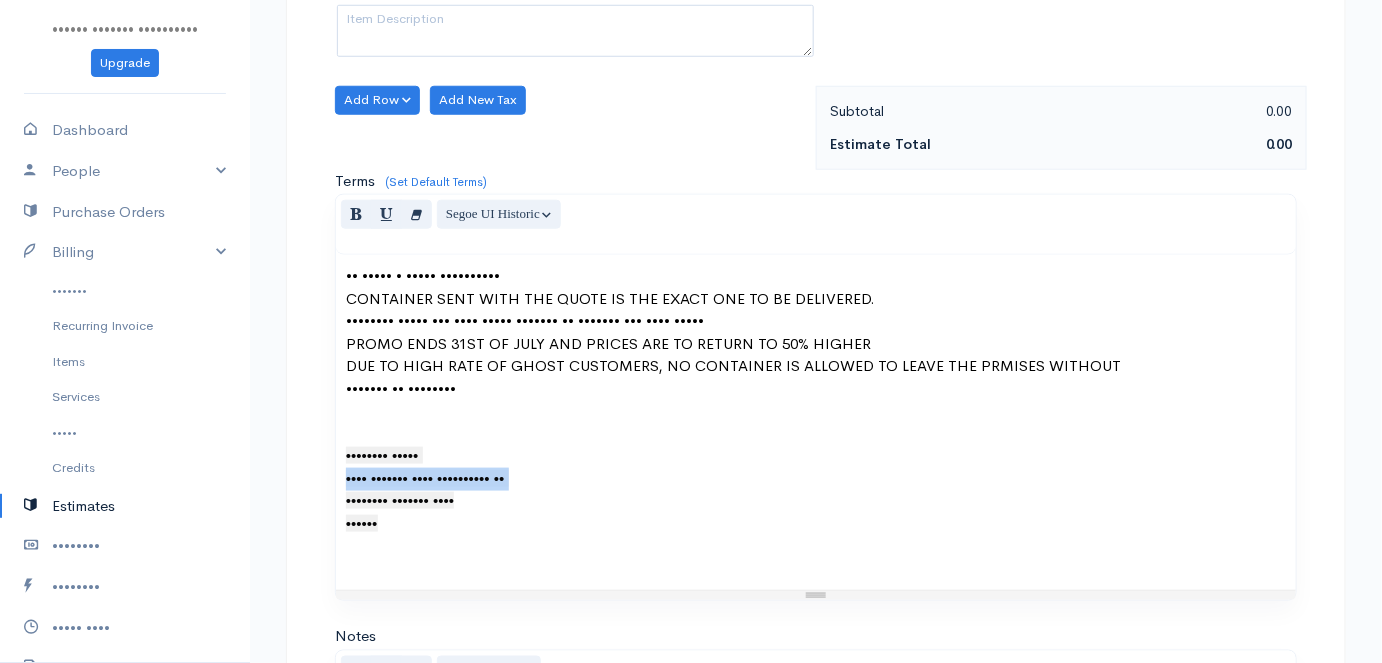 drag, startPoint x: 568, startPoint y: 478, endPoint x: 339, endPoint y: 477, distance: 229.00218 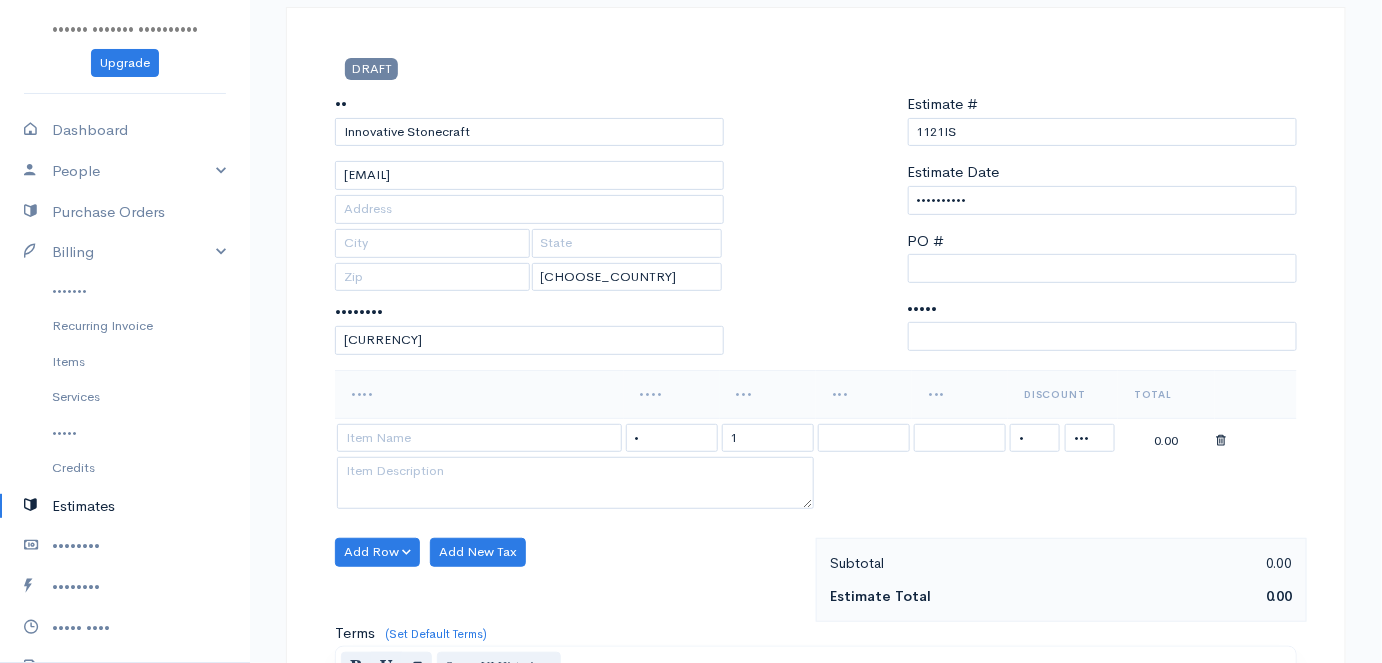 scroll, scrollTop: 0, scrollLeft: 0, axis: both 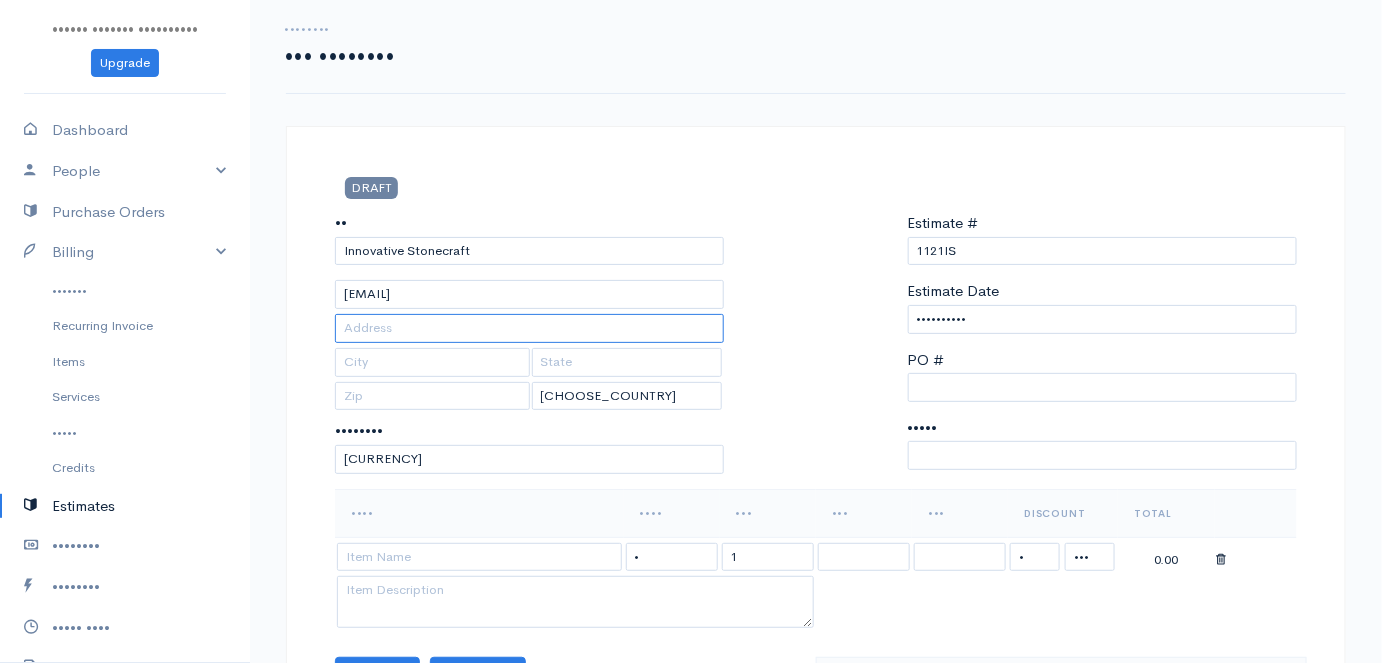 click at bounding box center (529, 328) 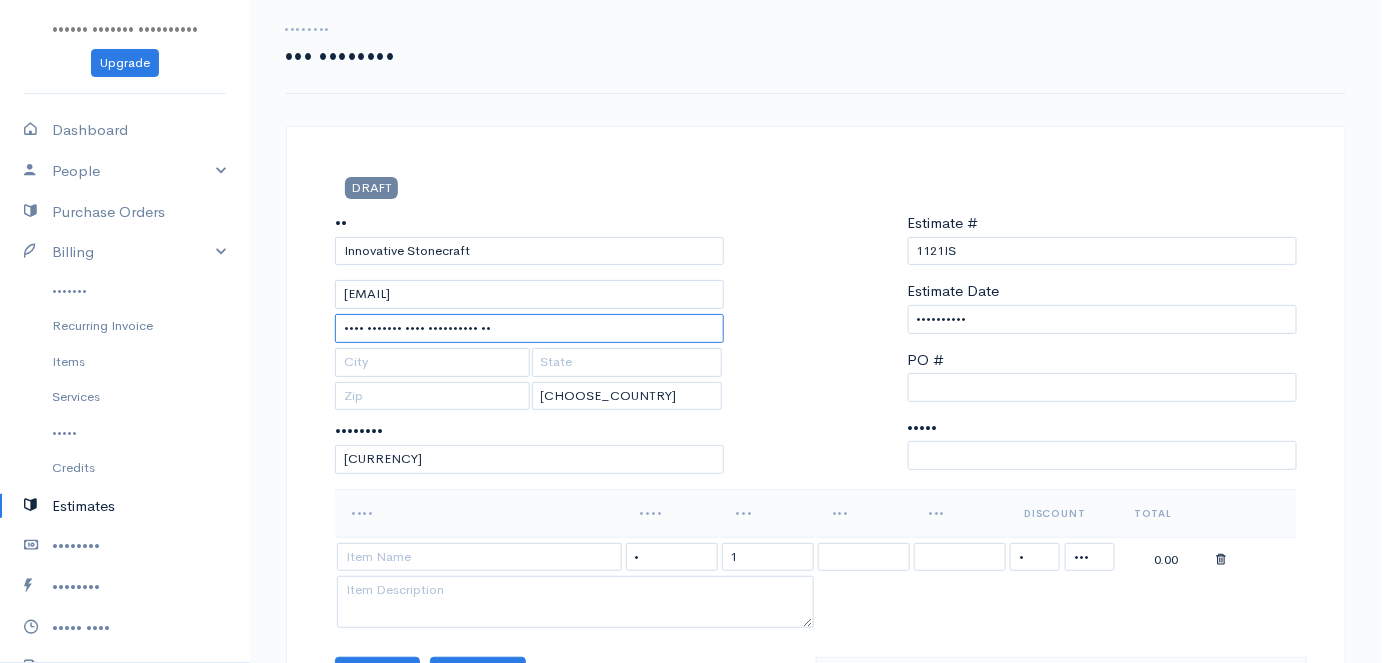click on "•••• ••••••• •••• •••••••••• ••" at bounding box center [529, 328] 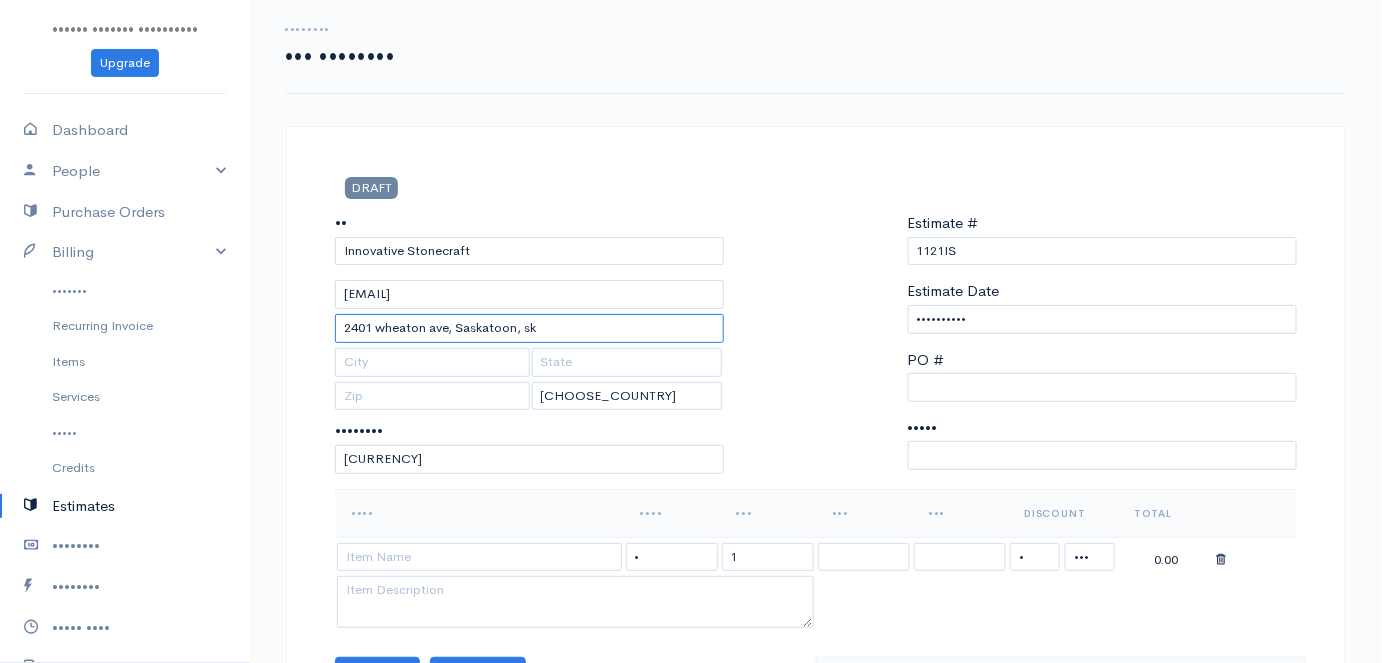 click on "2401 wheaton ave, Saskatoon, sk" at bounding box center (529, 328) 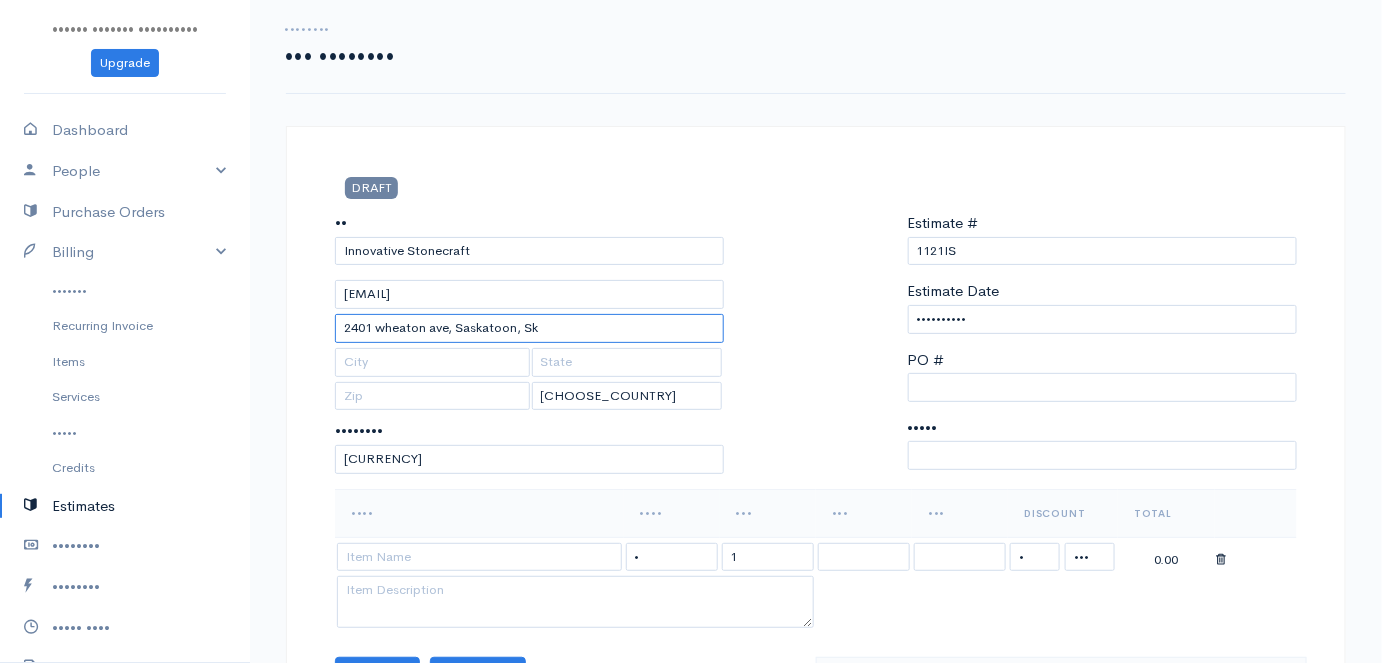click on "2401 wheaton ave, Saskatoon, Sk" at bounding box center [529, 328] 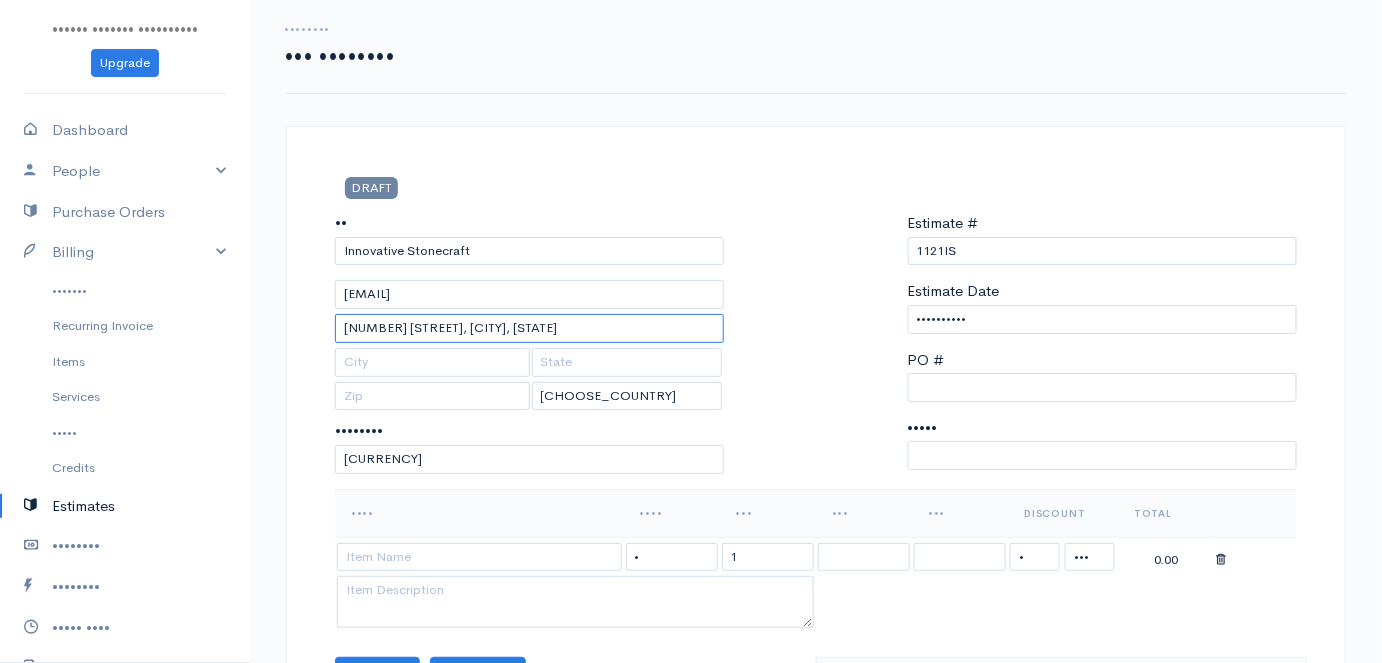 click on "[NUMBER] [STREET], [CITY], [STATE]" at bounding box center (529, 328) 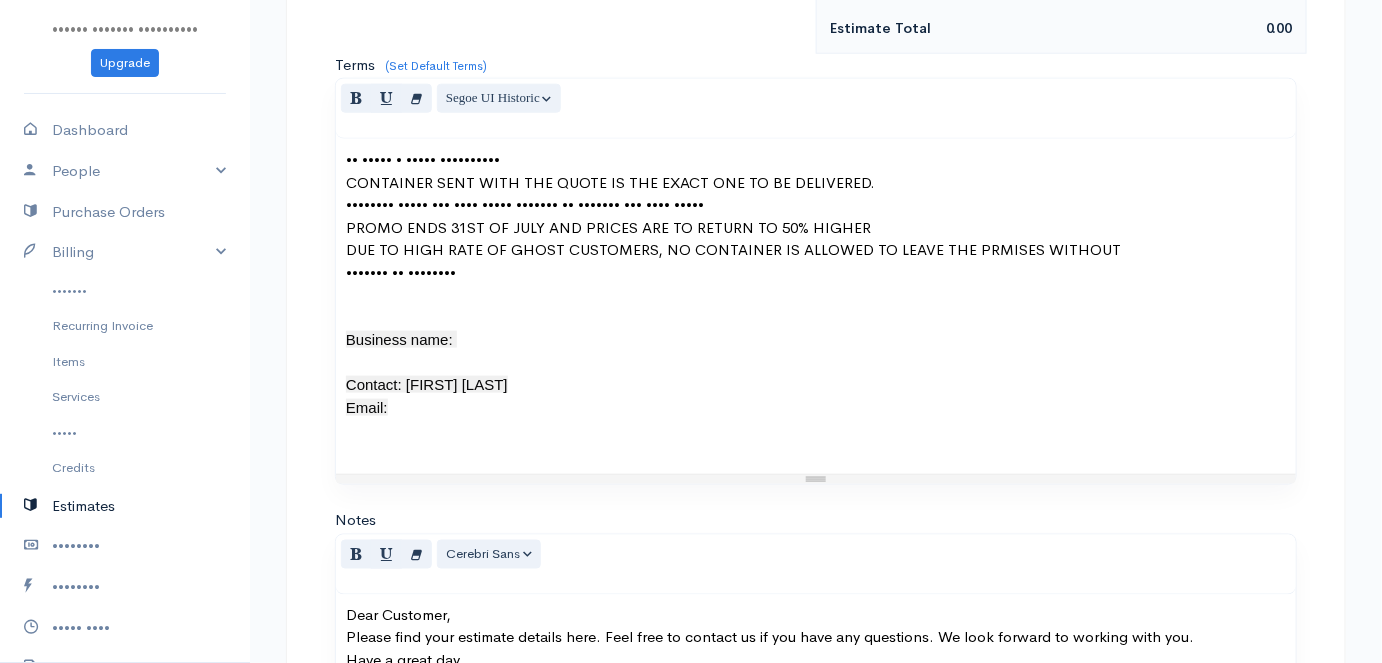 scroll, scrollTop: 694, scrollLeft: 0, axis: vertical 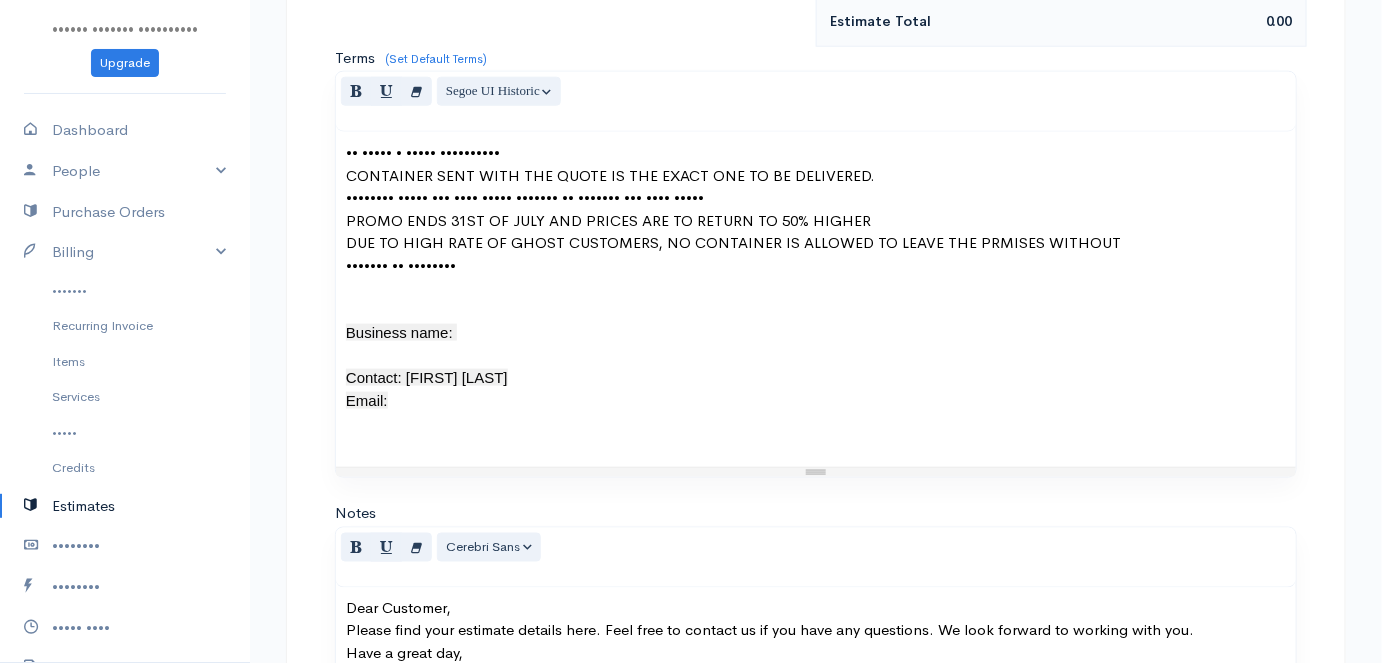 type on "•••• ••••••• •••• •••••••••• ••" 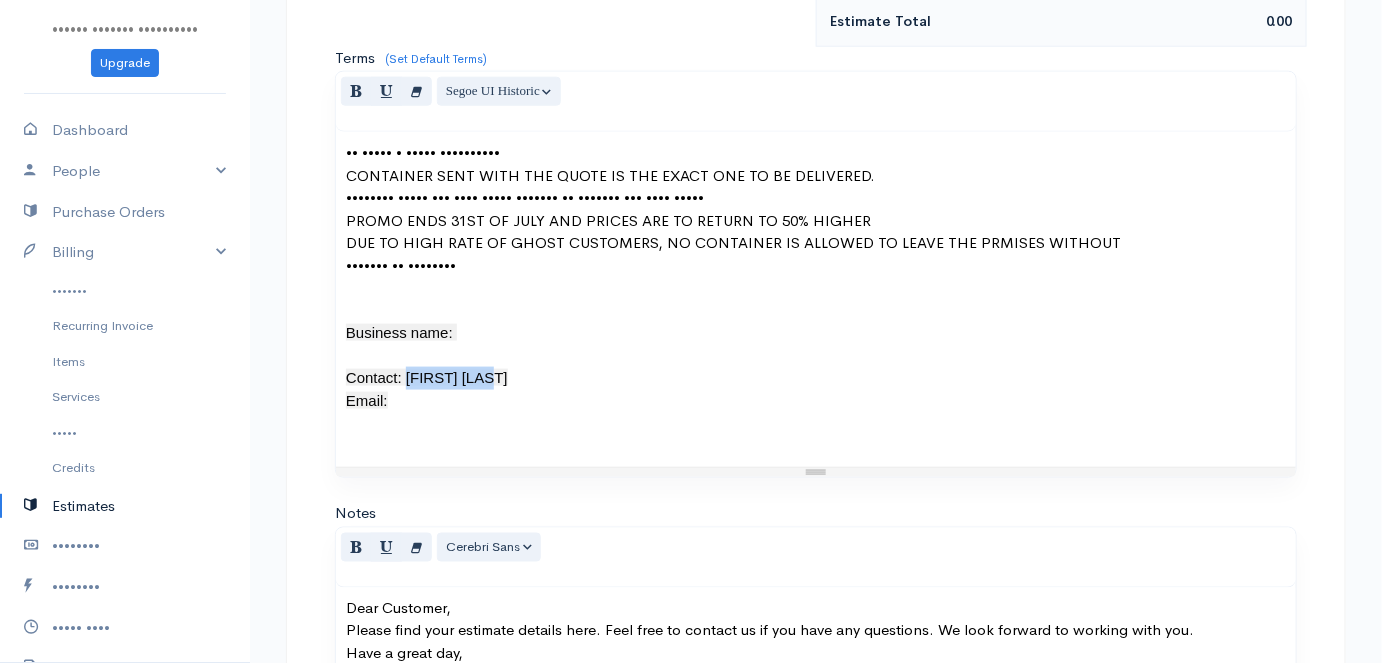 drag, startPoint x: 500, startPoint y: 377, endPoint x: 402, endPoint y: 376, distance: 98.005104 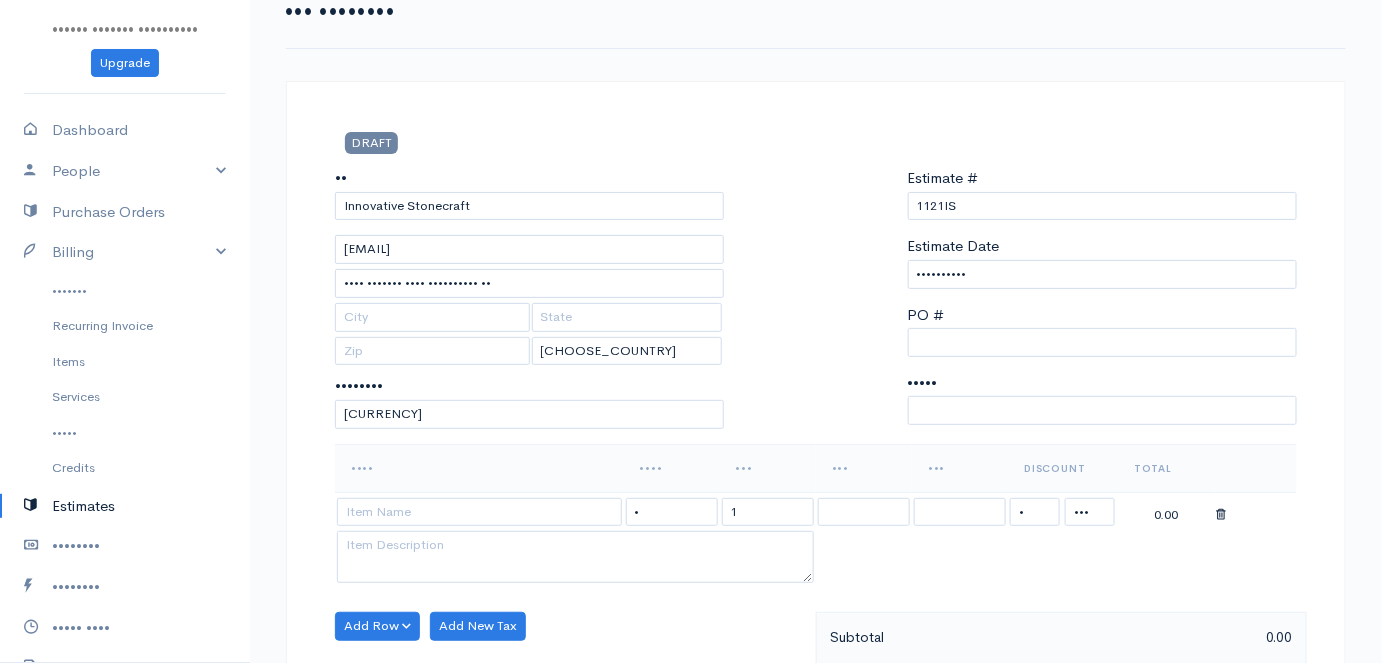 scroll, scrollTop: 44, scrollLeft: 0, axis: vertical 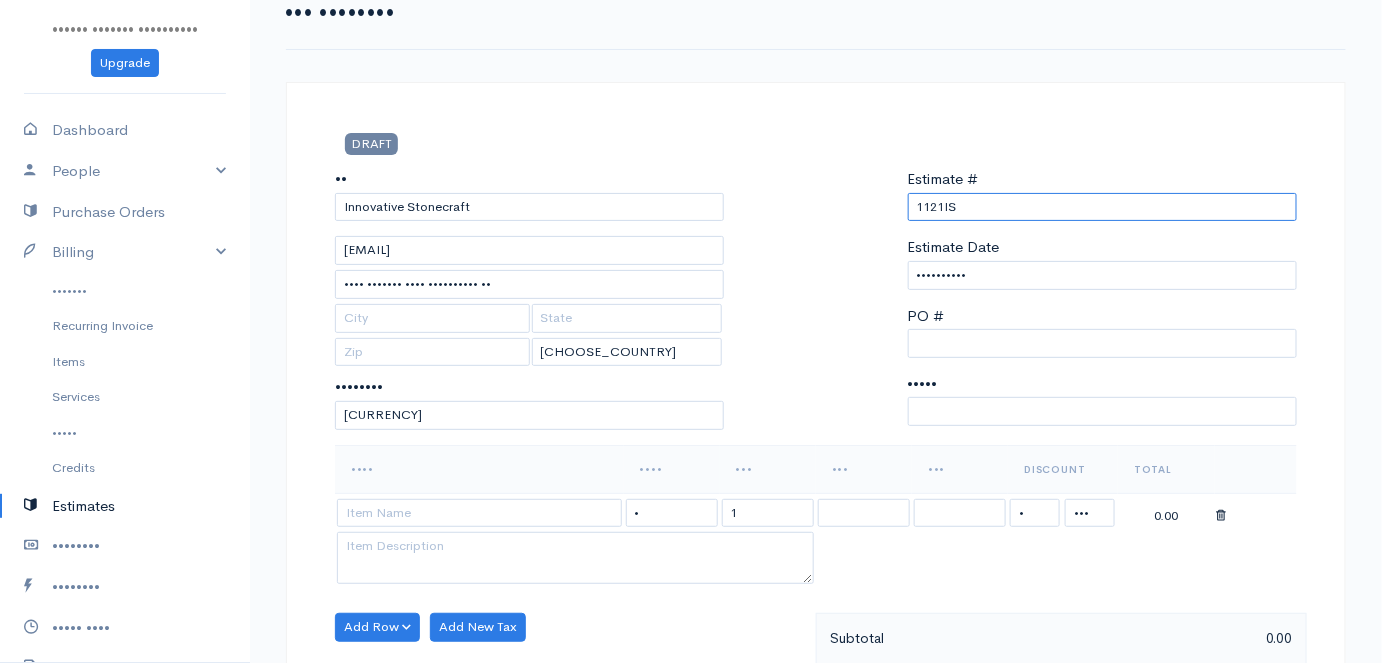 click on "1121IS" at bounding box center [1102, 207] 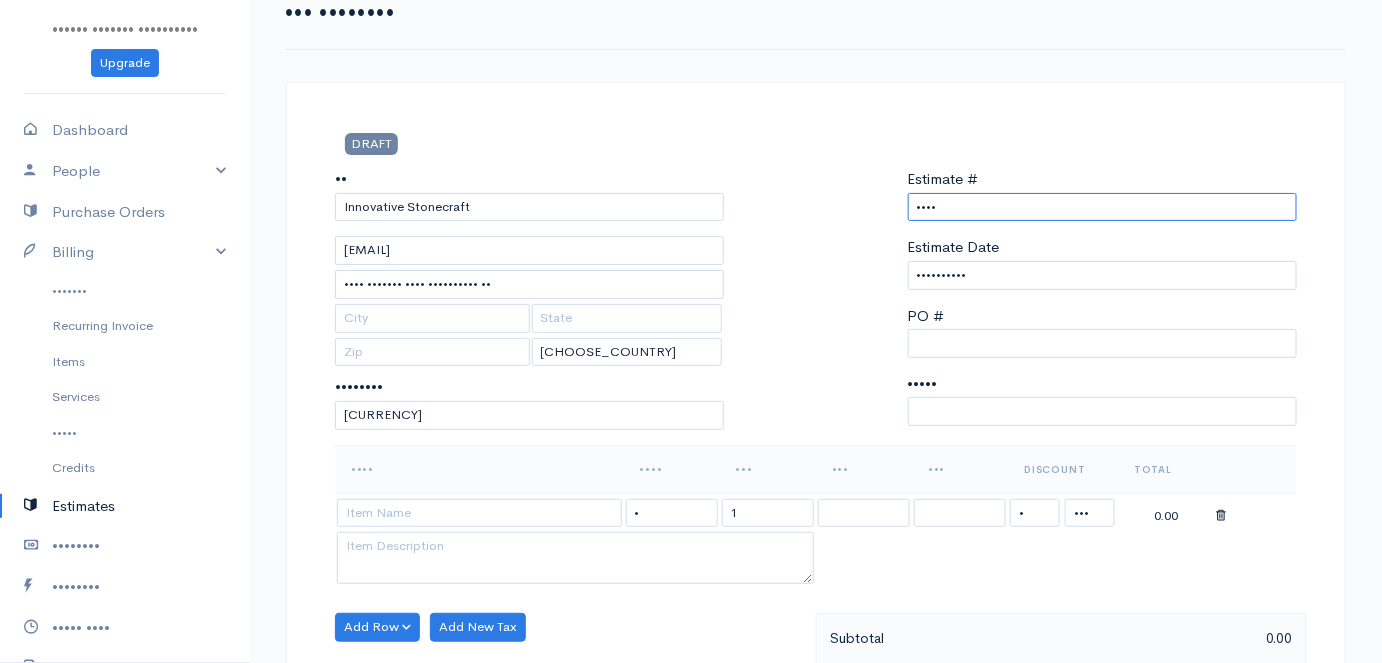 paste on "[FIRST] [LAST]" 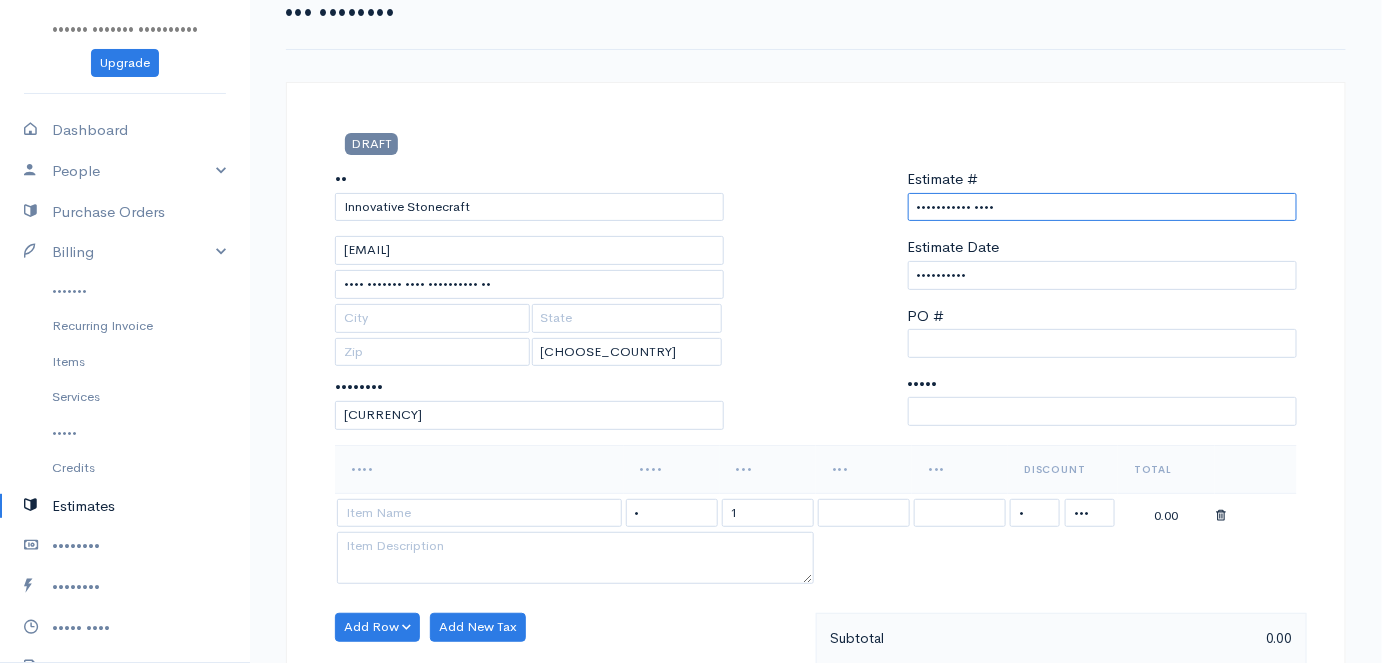 click on "••••••••••• ••••" at bounding box center (1102, 207) 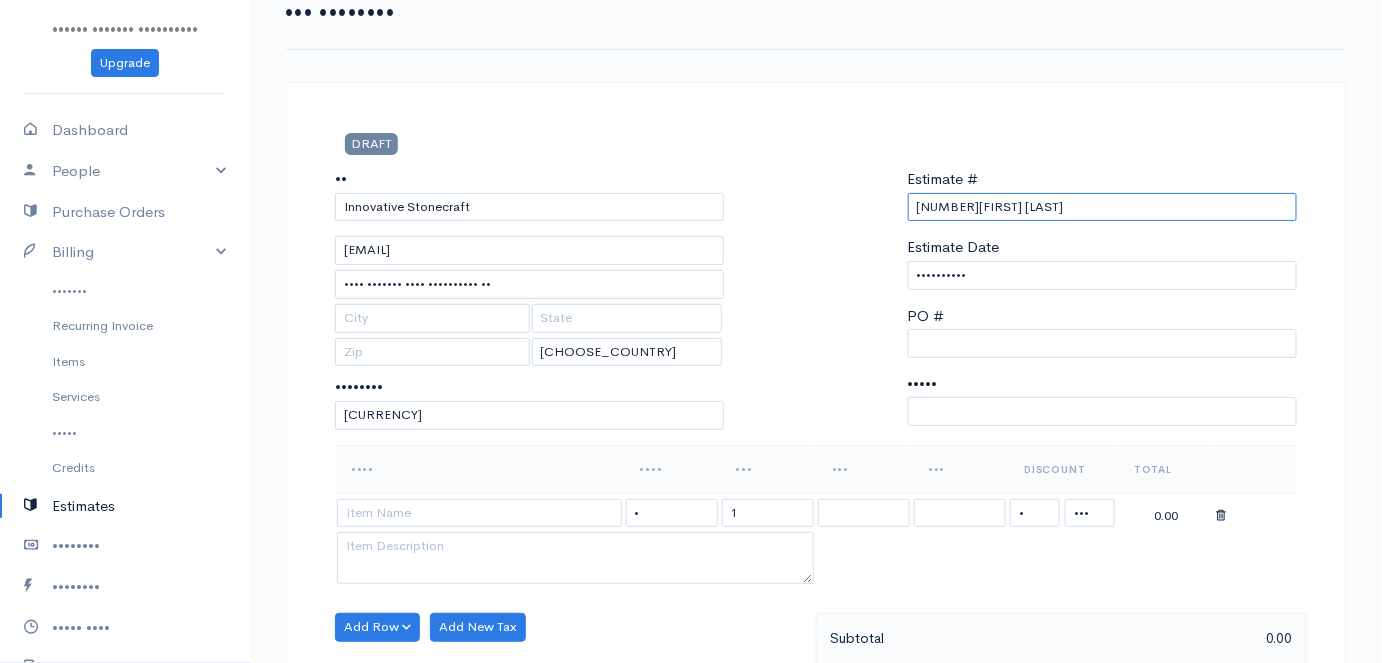 type on "[NUMBER][FIRST] [LAST]" 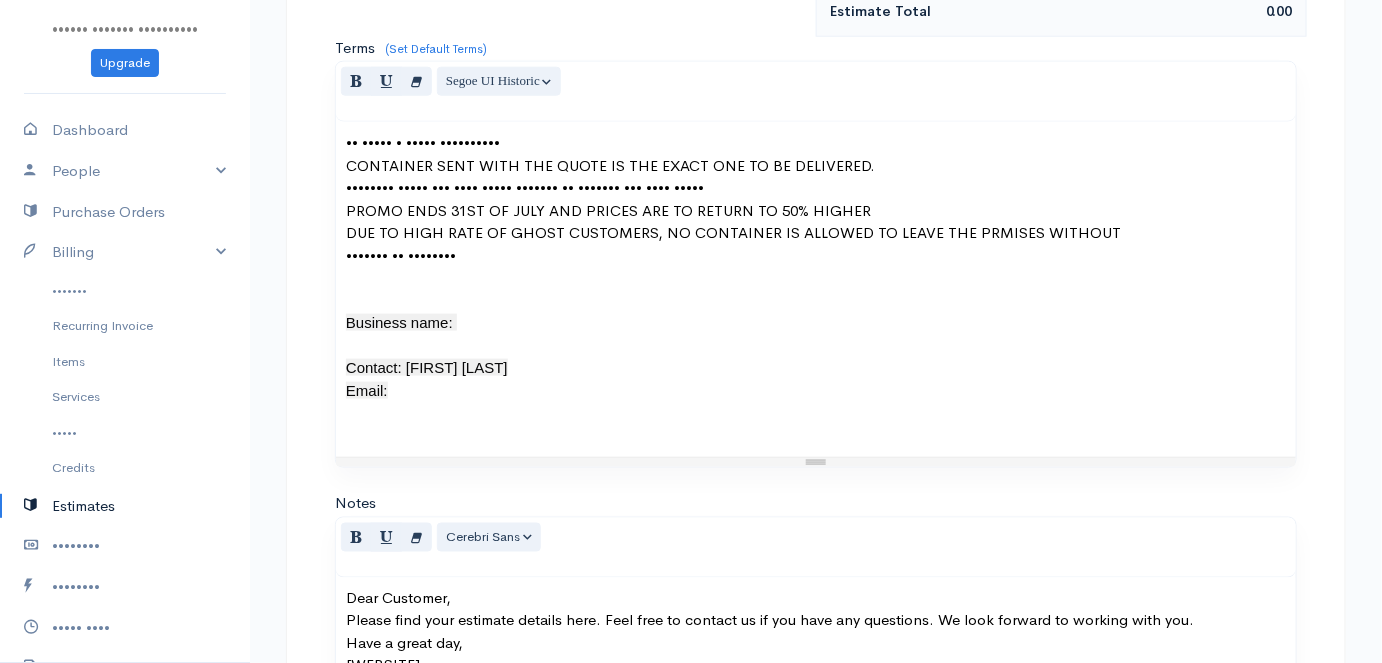 scroll, scrollTop: 705, scrollLeft: 0, axis: vertical 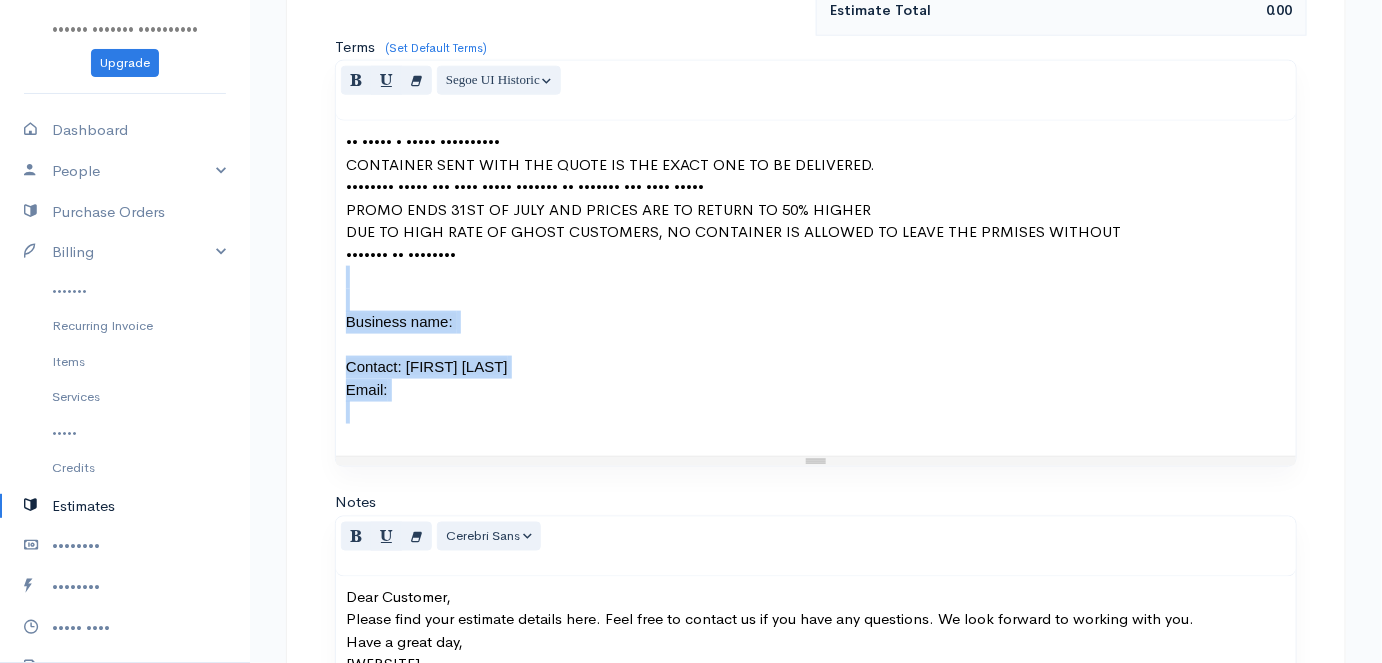 drag, startPoint x: 358, startPoint y: 286, endPoint x: 419, endPoint y: 454, distance: 178.73164 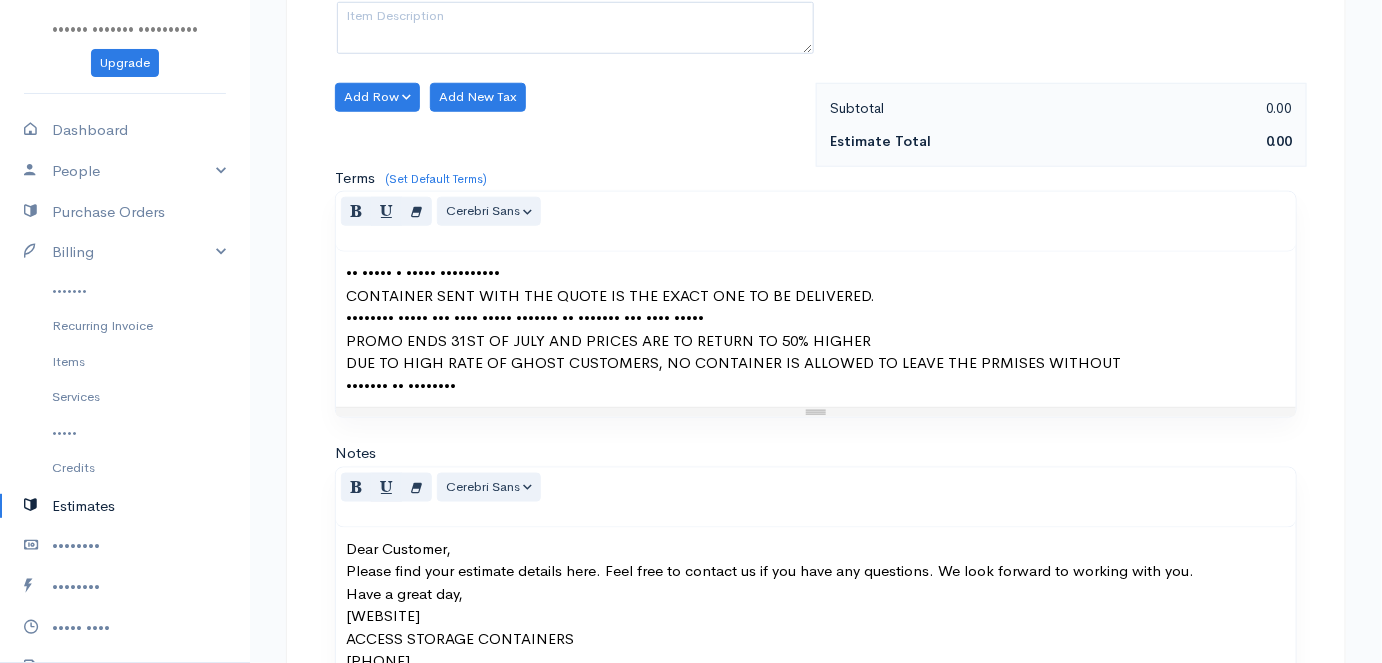 scroll, scrollTop: 754, scrollLeft: 0, axis: vertical 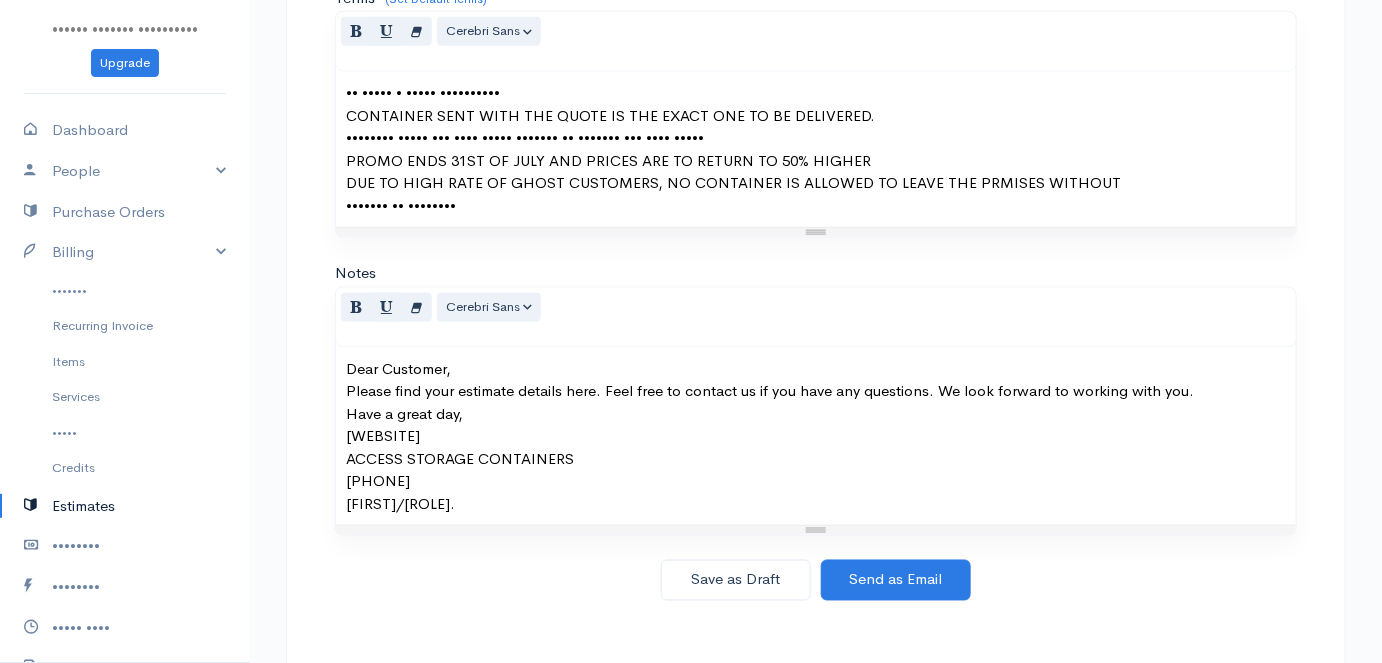 drag, startPoint x: 343, startPoint y: 358, endPoint x: 517, endPoint y: 503, distance: 226.49724 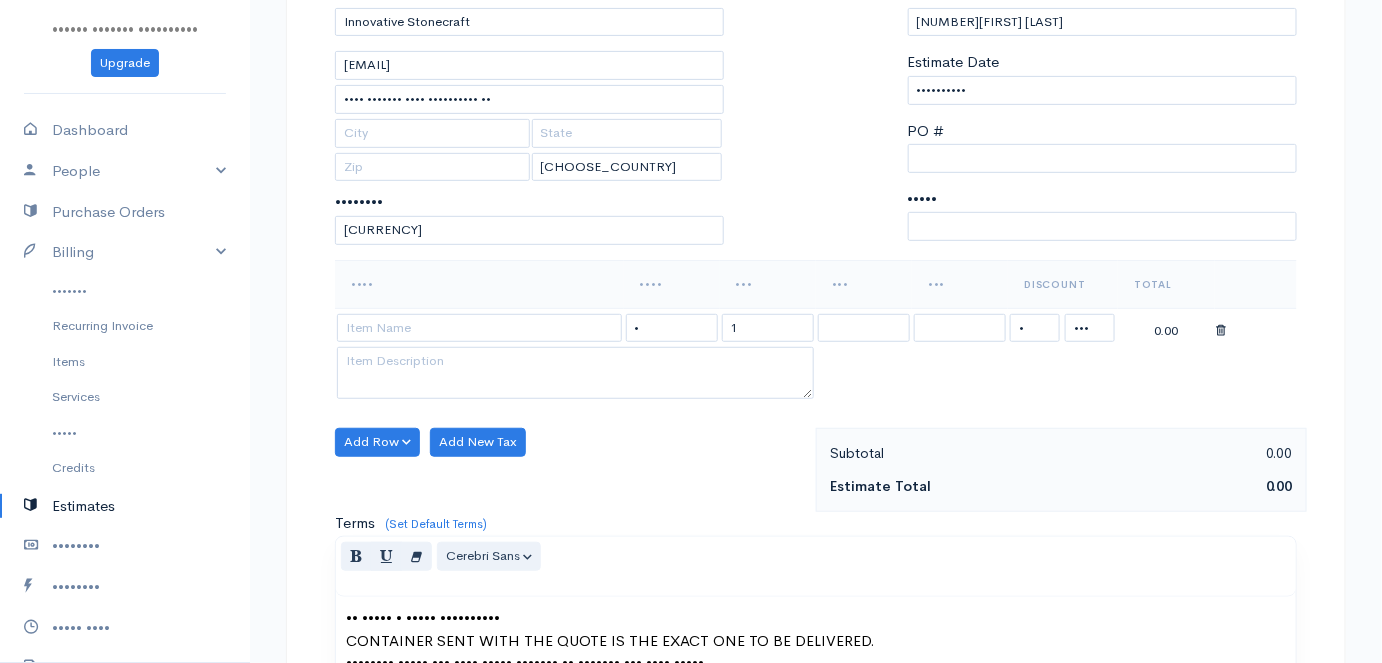 scroll, scrollTop: 226, scrollLeft: 0, axis: vertical 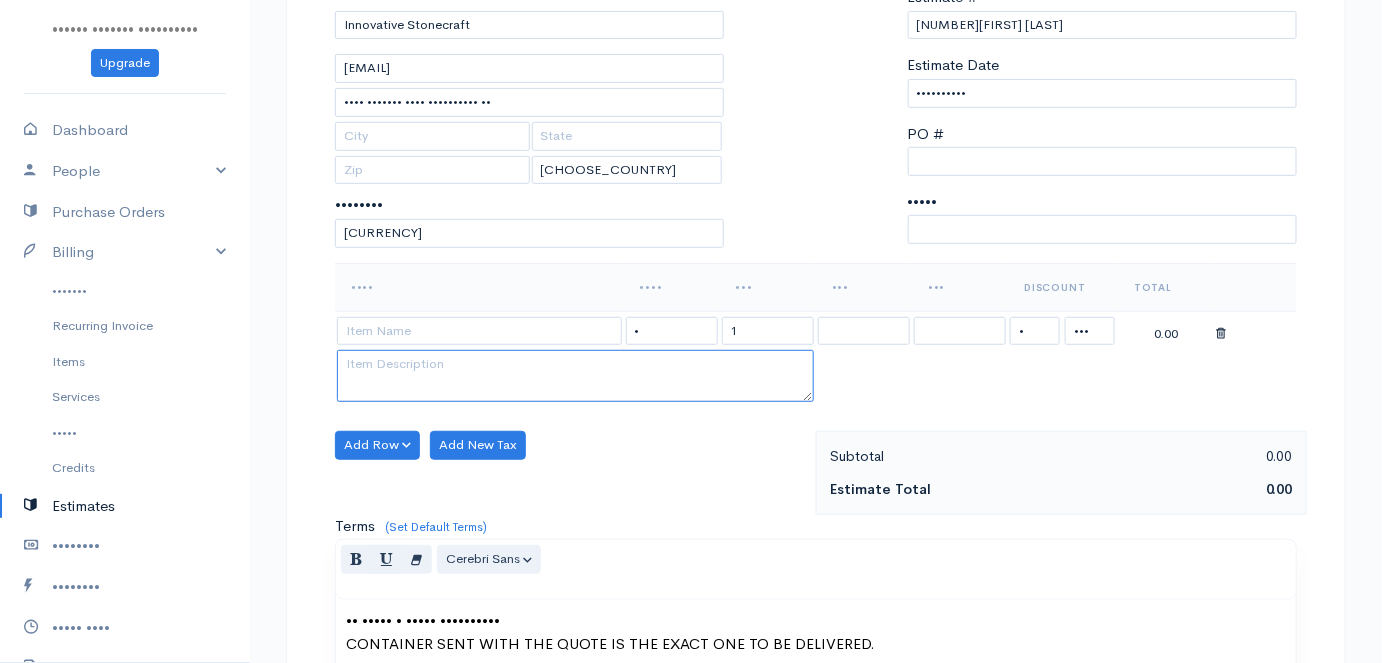 click at bounding box center (575, 376) 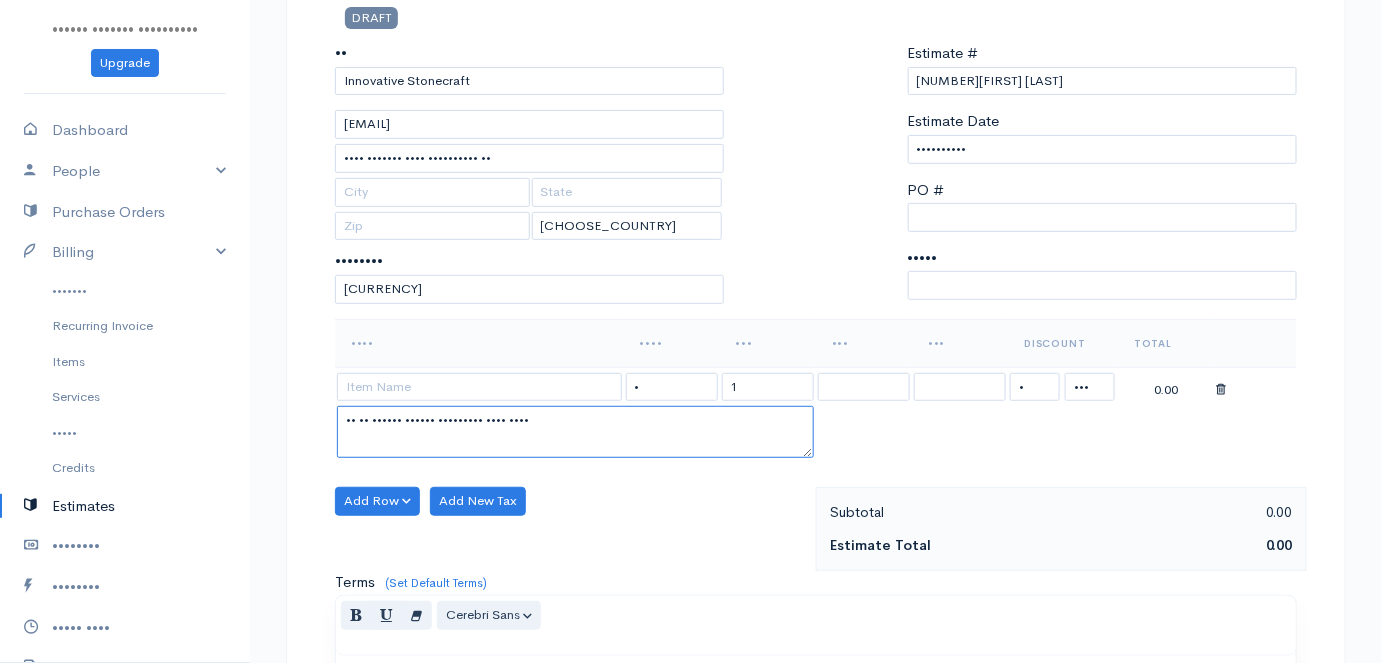 scroll, scrollTop: 160, scrollLeft: 0, axis: vertical 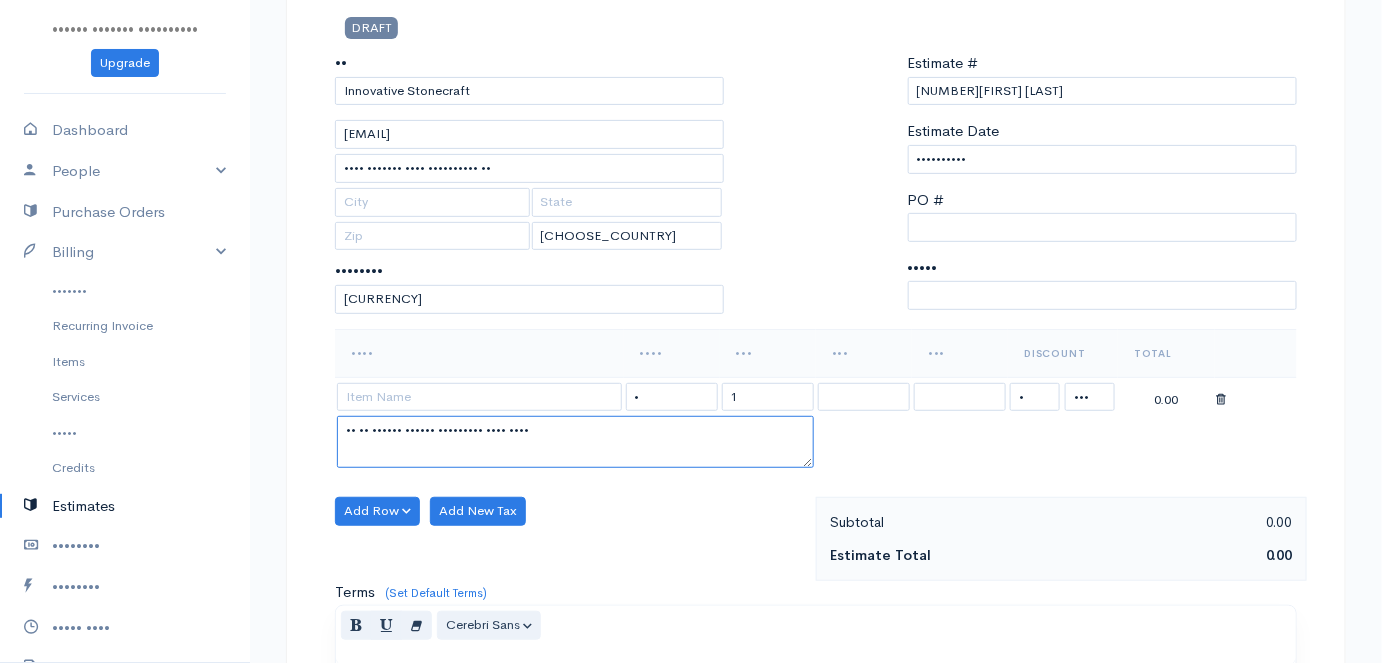 click on "•• •• •••••• •••••• ••••••••• •••• ••••" at bounding box center (575, 442) 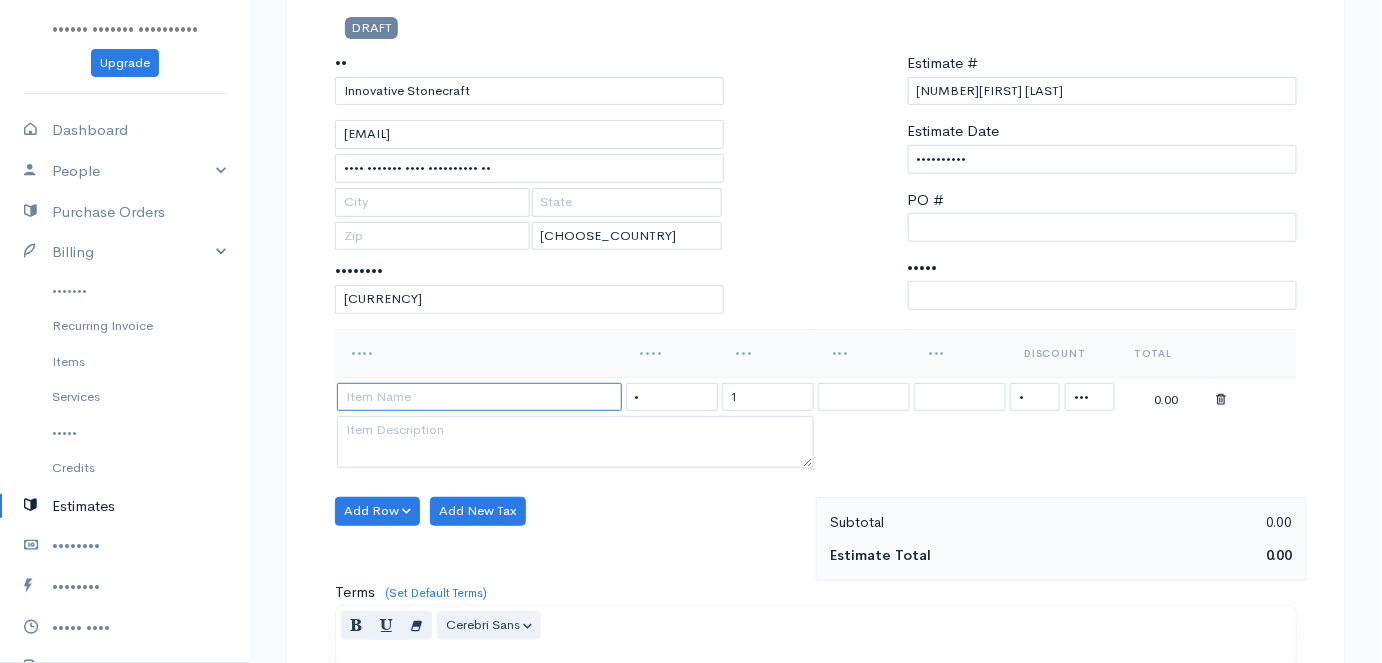 click at bounding box center [479, 397] 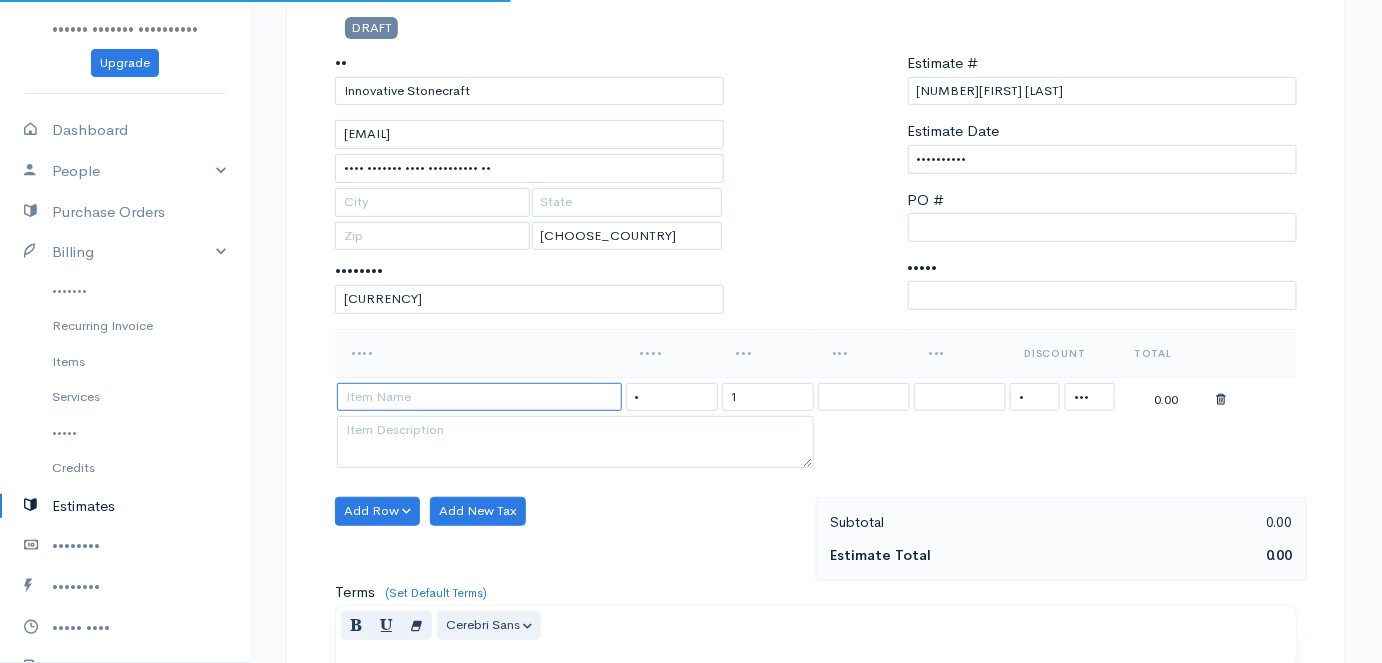paste on "•• •• •••••• •••••• ••••••••• •••• ••••" 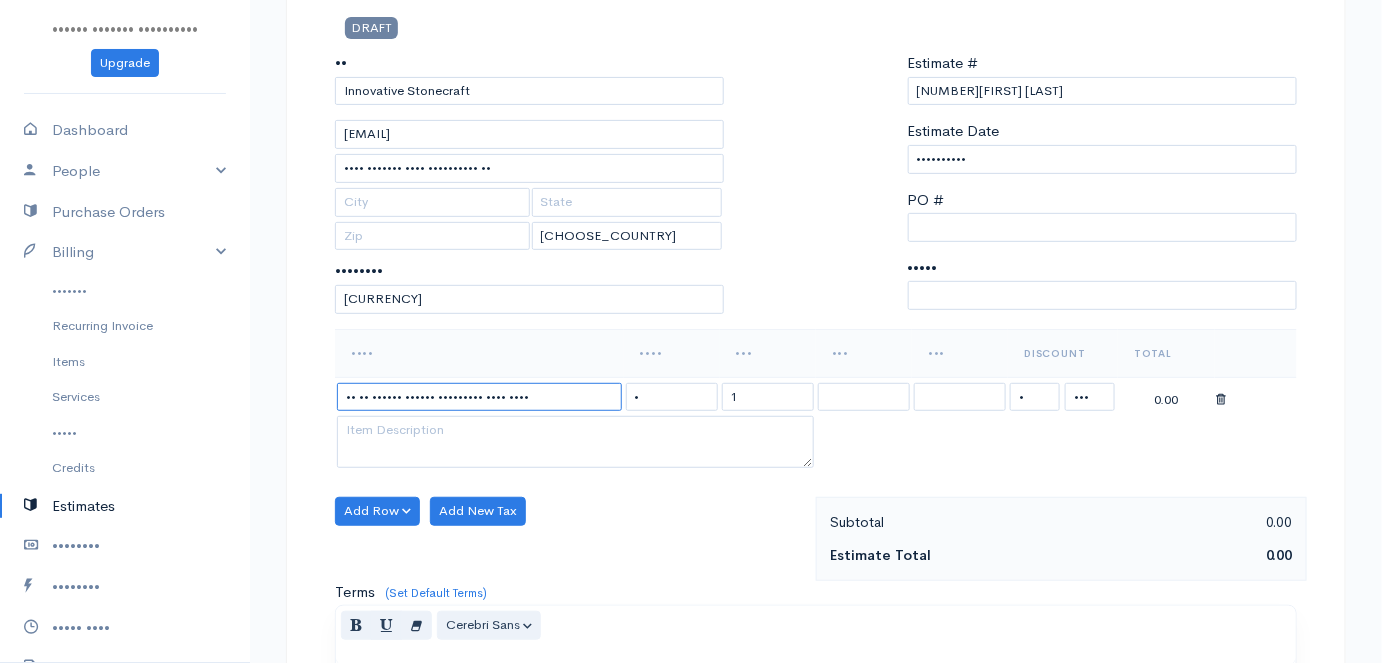 type on "•• •• •••••• •••••• ••••••••• •••• ••••" 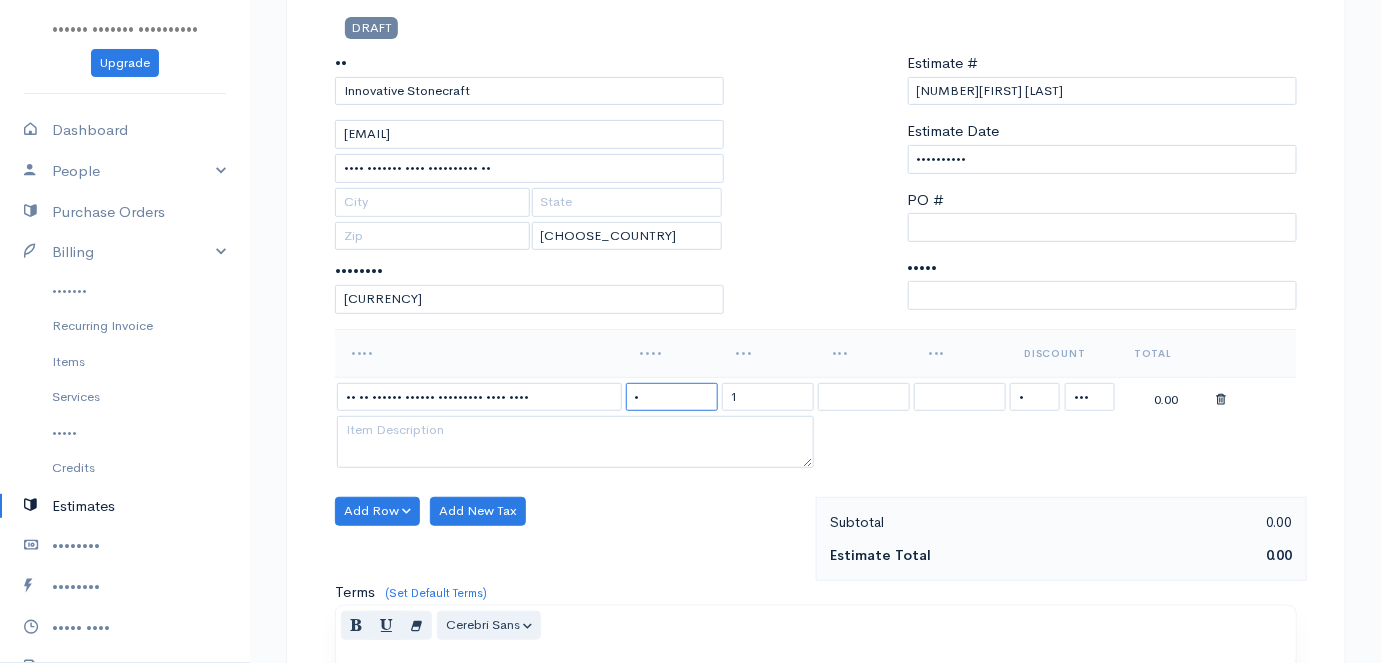 click on "•" at bounding box center (672, 397) 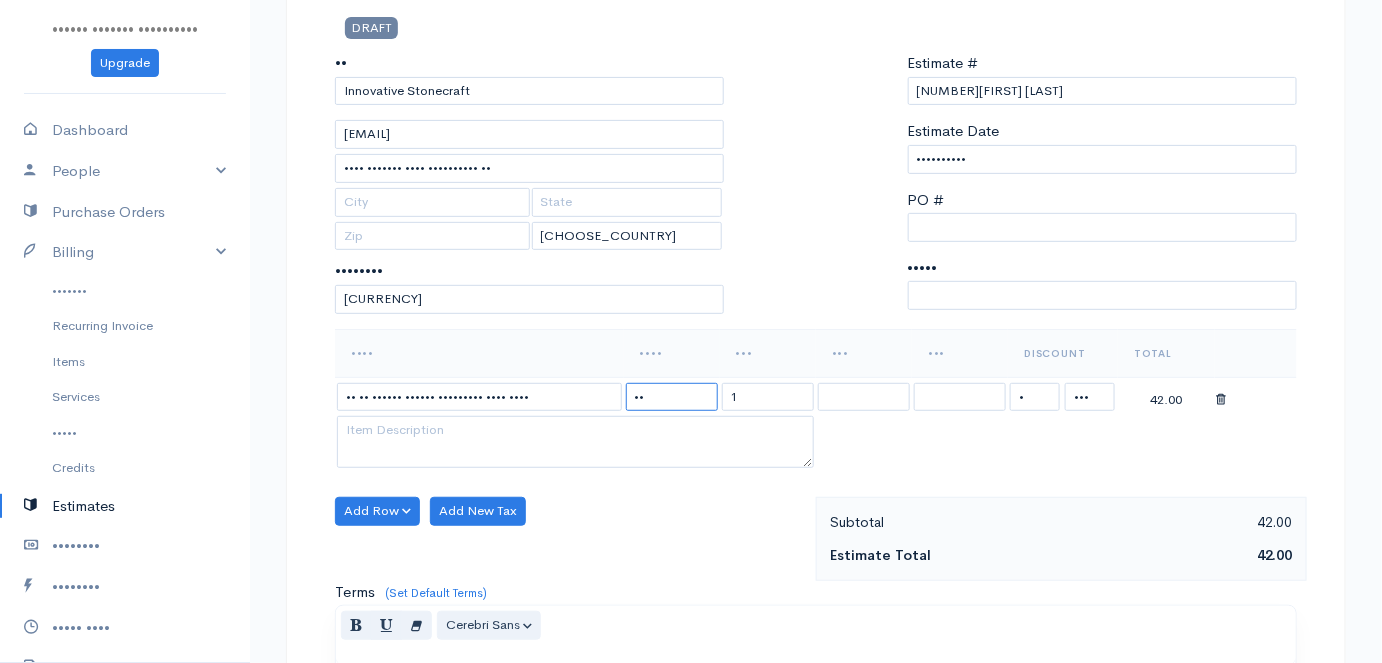 type on "4200.00" 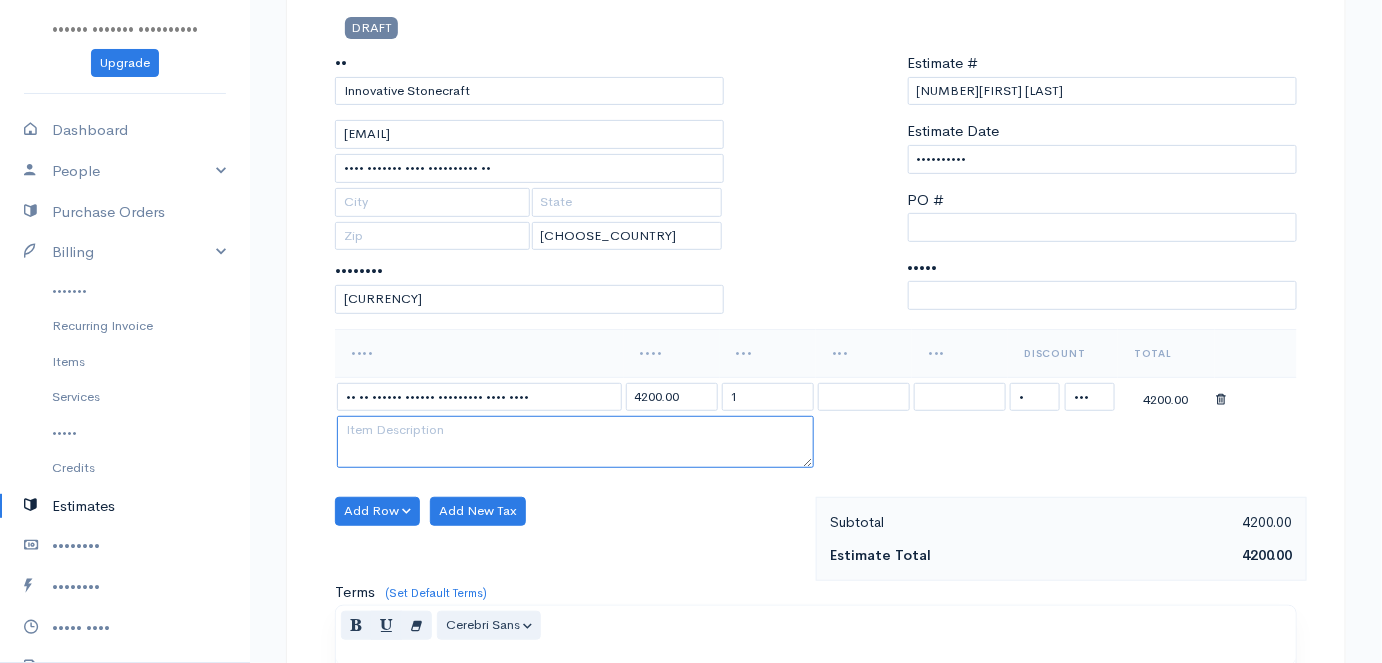 click at bounding box center [575, 442] 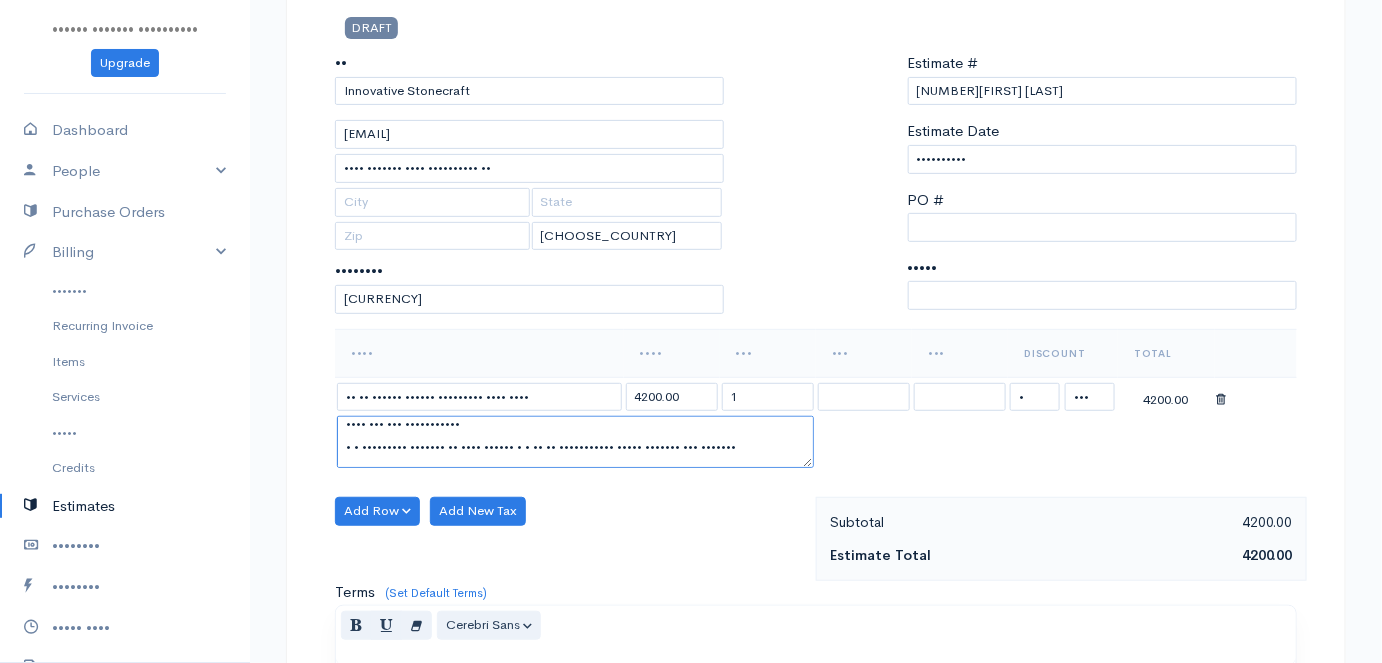 scroll, scrollTop: 363, scrollLeft: 0, axis: vertical 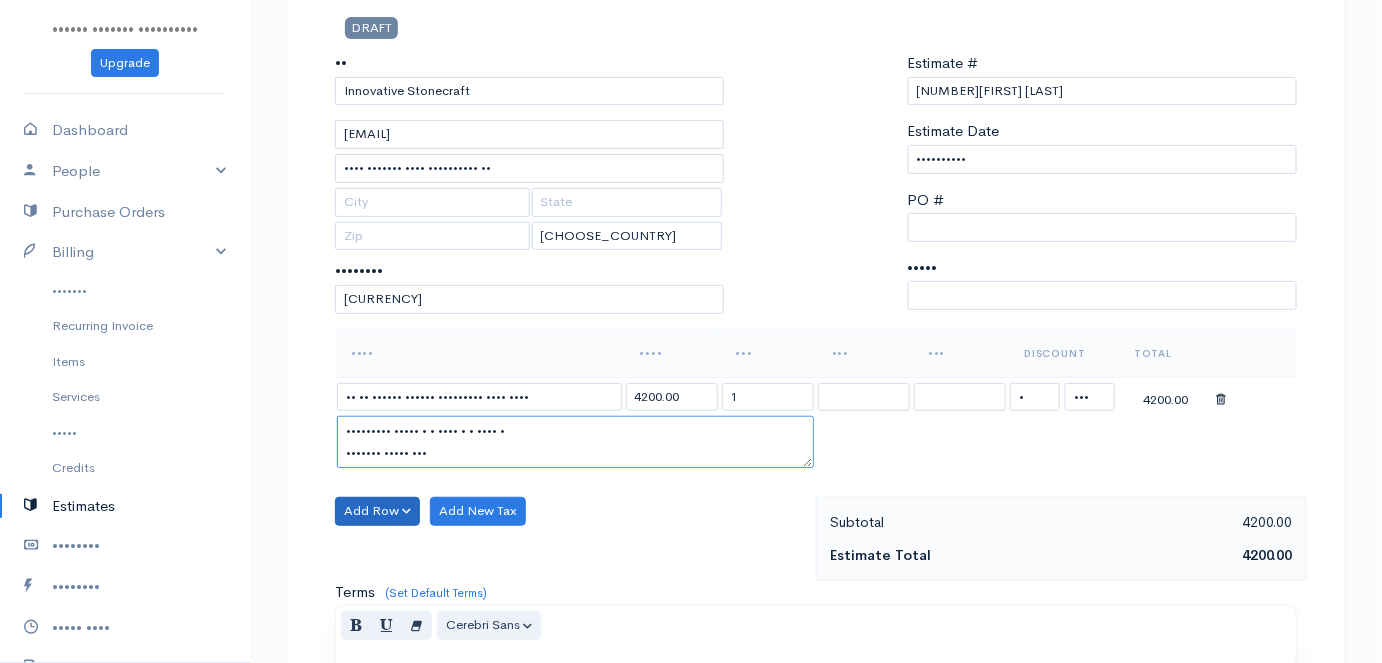 type on "•••••••••••••••
•• •• ••• ••••• •••••••• ••••••••• •••• •••••••••• •••••• ••••• ••••••
••••••• •••• ••• •••• ••••••••••• ••••• ••• ••••••••••••• ••••••
••••••••• ••••• ••••••••••••••• •••••• •••• ••• ••••••••
••••••••• •••• •• •• ••••• •••• ••••••••• •••••• ••••••• ••• •••••
•••••••••• ••••• ••• ••••
• •••• ••• ••••••• •••• ••••••• ••••• •••• • ••••
•••••••• ••••• •••••••• •••• • ••••••• ••• •••• •• ••••• •••••
••••••••• ••••••• ••••• ••••• ••••••••
•••••••••• ••• •••• ••••• ••••••••• ••• •••
•••• ••• ••• •••••••••••
• • ••••••••• ••••••• •• •••• •••••• • • •• •• ••••••••••• ••••• ••••••• ••• •••••••
••••••••• ••••••••••
••••••••• ••• • • •• • • •••• •
••••••••• ••••• • • •••• • • •••• •
••••••• ••••• •••" 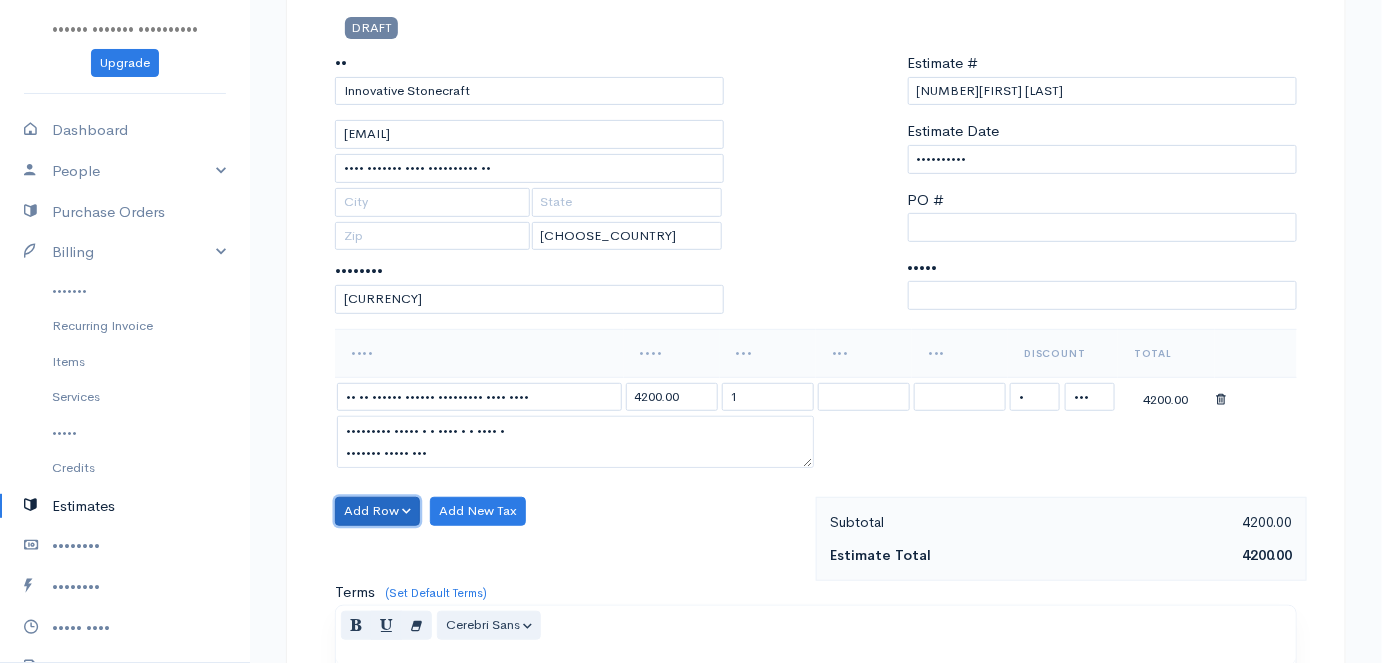 click on "Add Row" at bounding box center (377, 511) 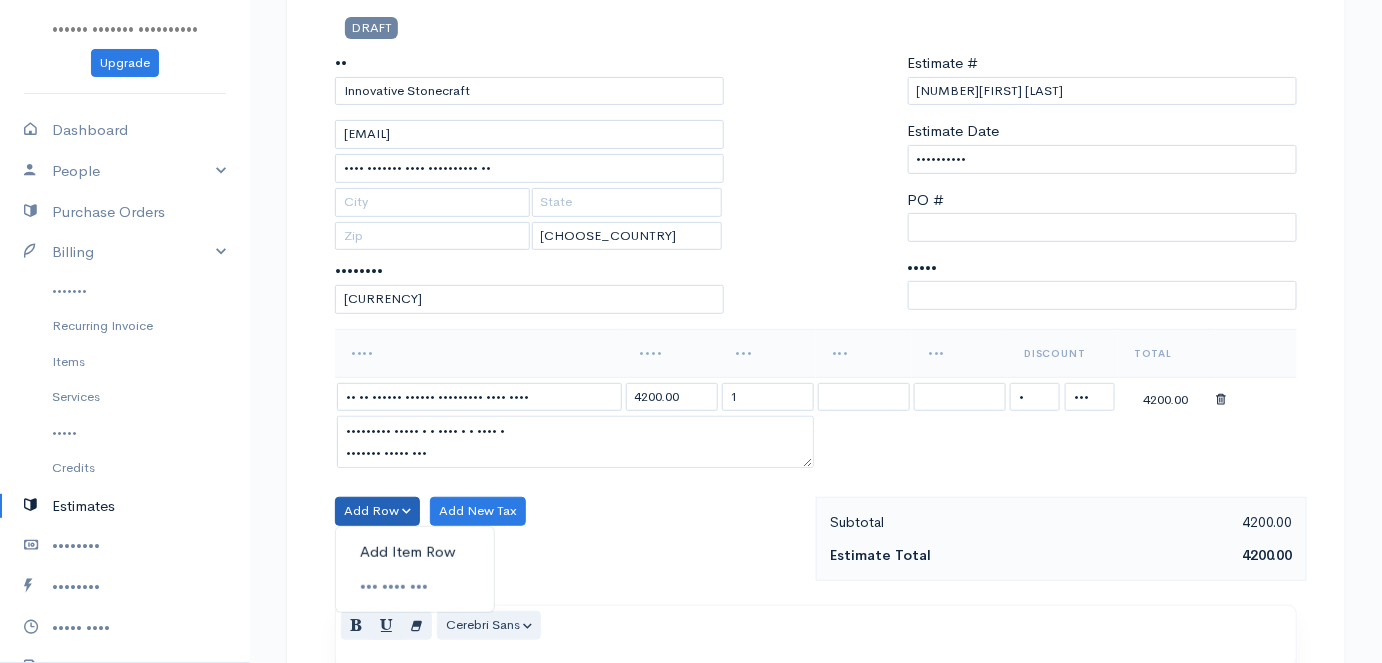click on "Add Item Row" at bounding box center [415, 552] 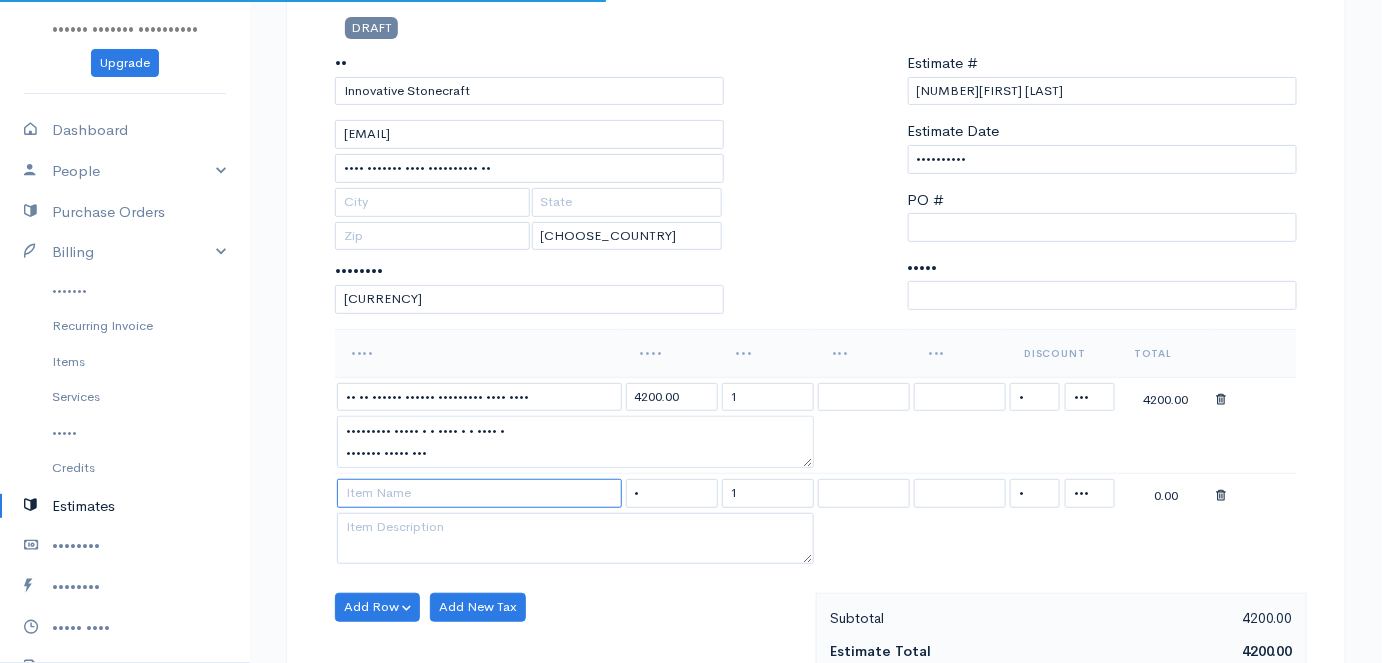 click at bounding box center (479, 493) 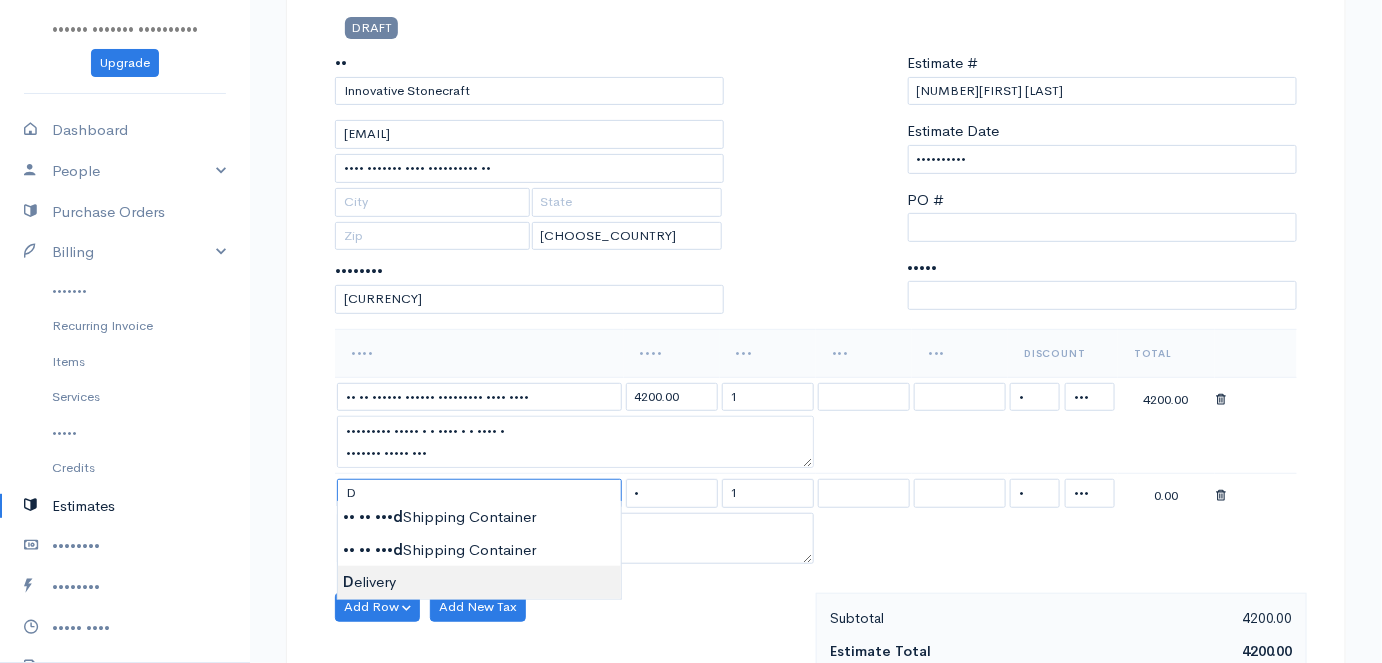 type on "Delivery" 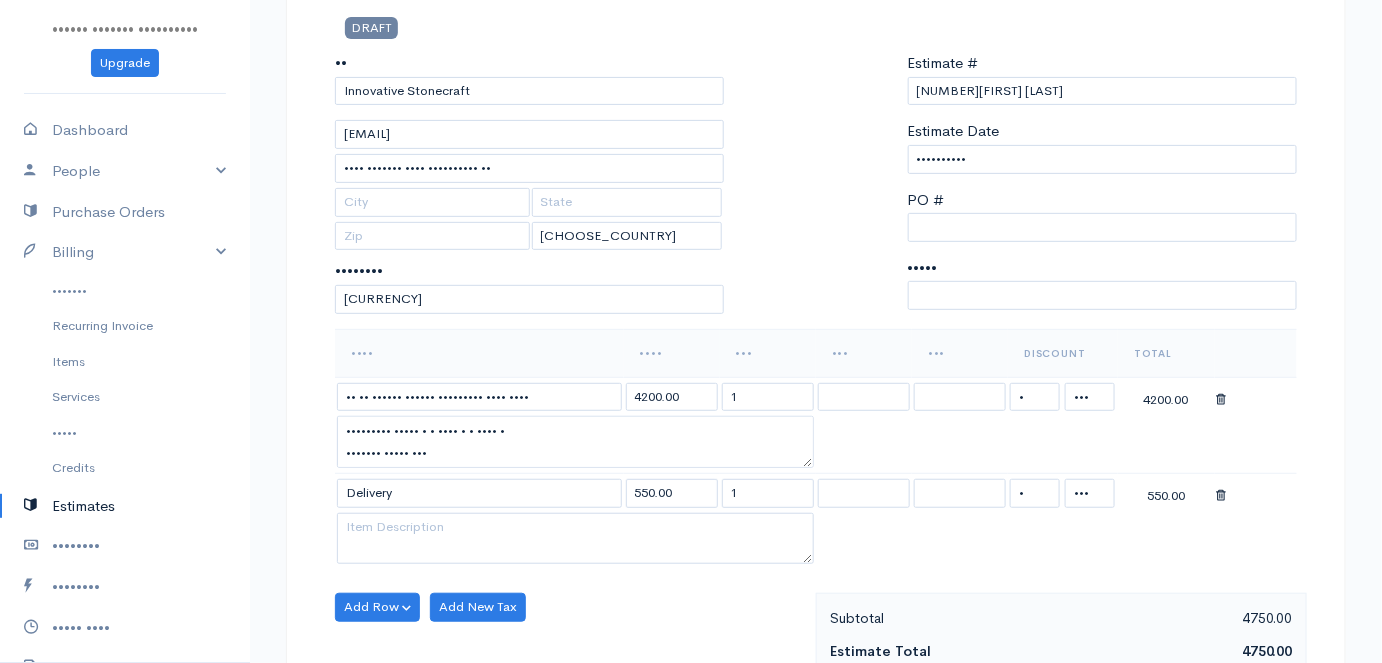 click on "To Innovative Stonecraft [EMAIL] [NUMBER][CITY], [STATE] [CHOOSE_COUNTRY] [COUNTRY] [COUNTRY] [COUNTRY]" at bounding box center (691, 601) 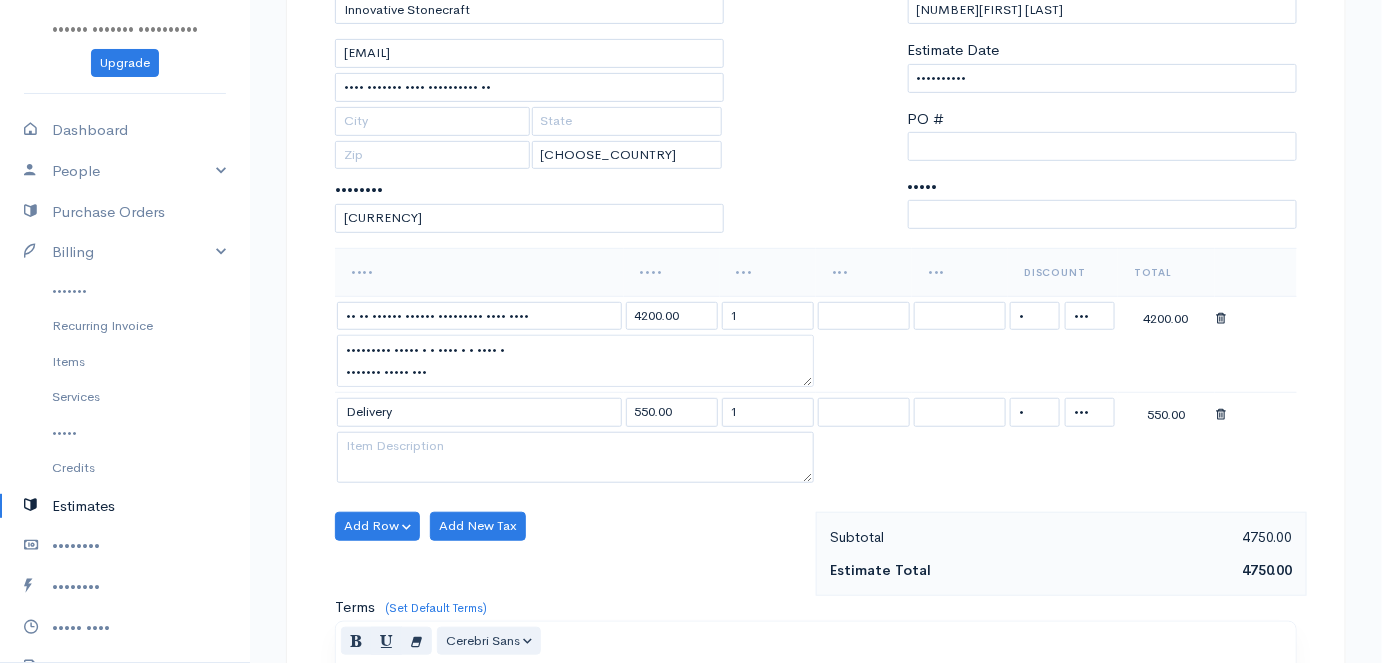 scroll, scrollTop: 0, scrollLeft: 0, axis: both 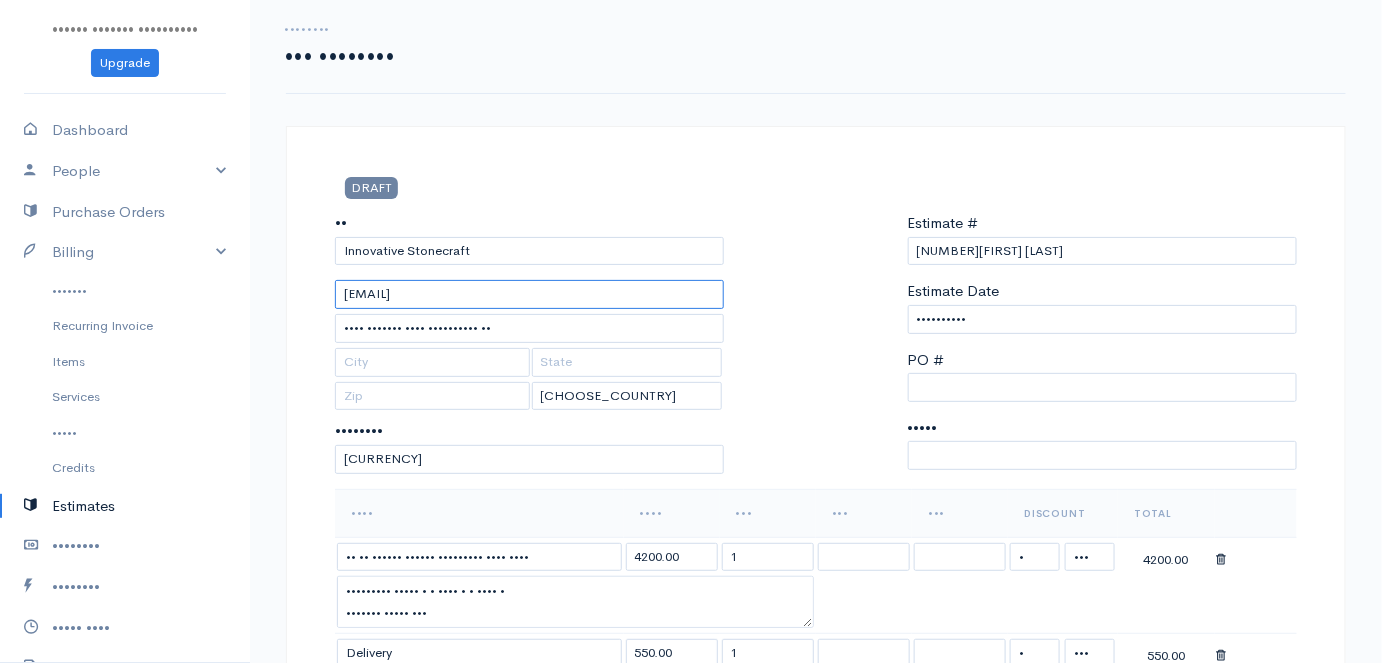 click on "[EMAIL]" at bounding box center (529, 294) 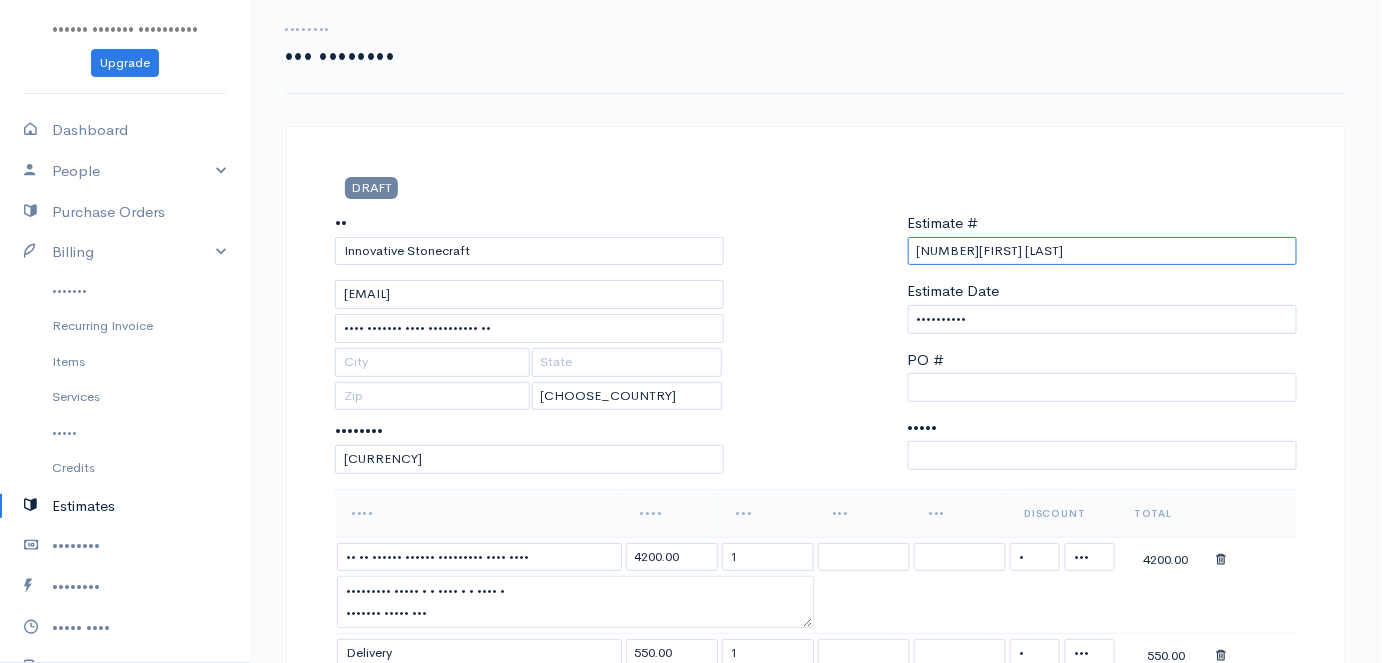 click on "[NUMBER][FIRST] [LAST]" at bounding box center [1102, 251] 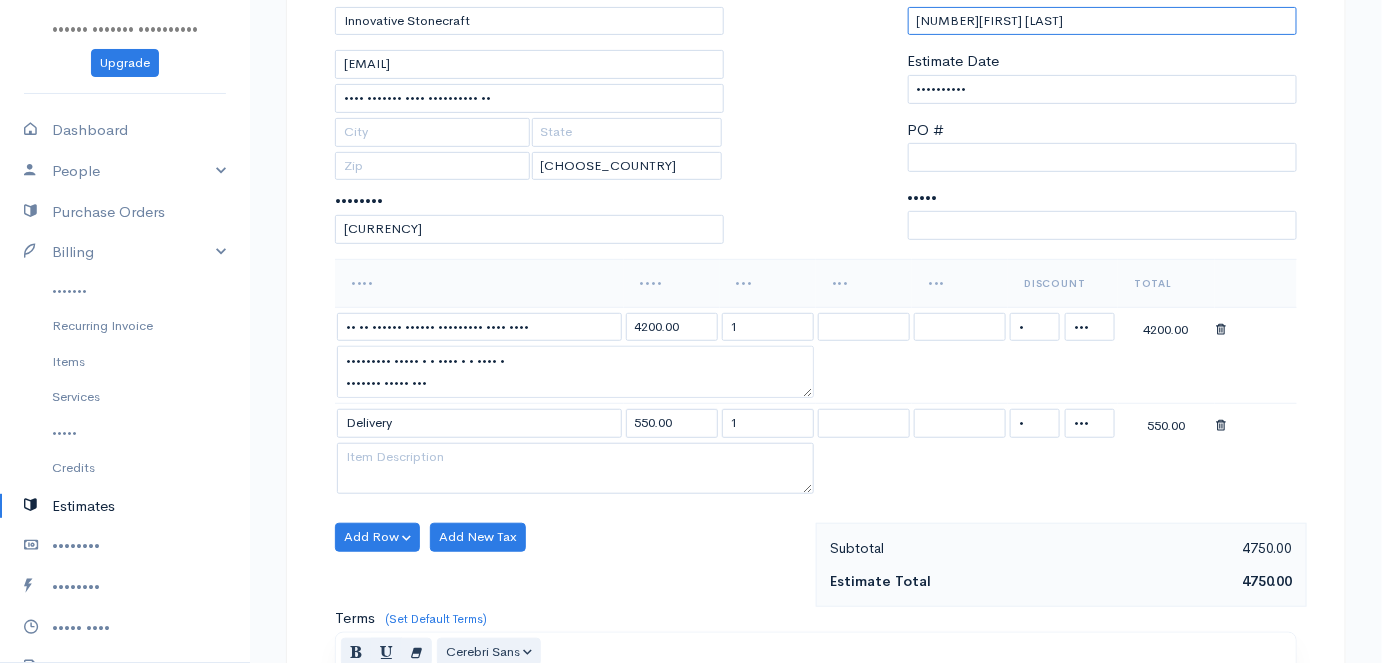 scroll, scrollTop: 231, scrollLeft: 0, axis: vertical 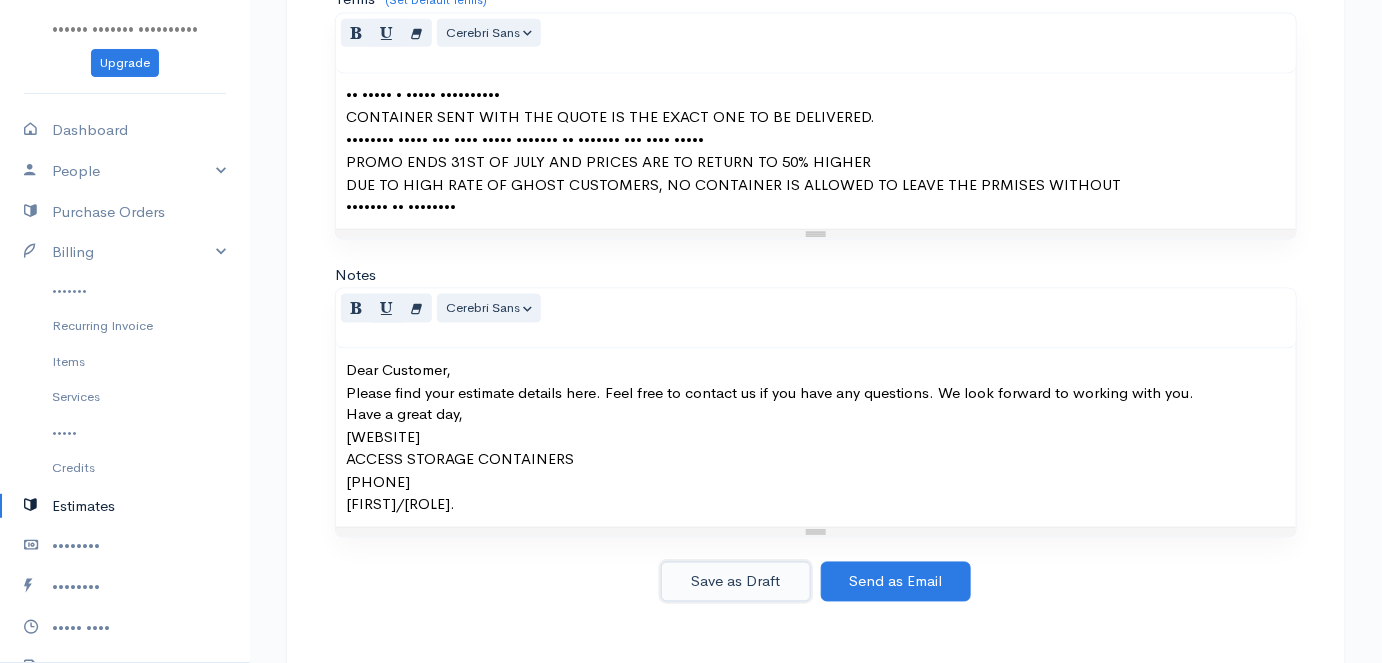 click on "Save as Draft" at bounding box center [736, 582] 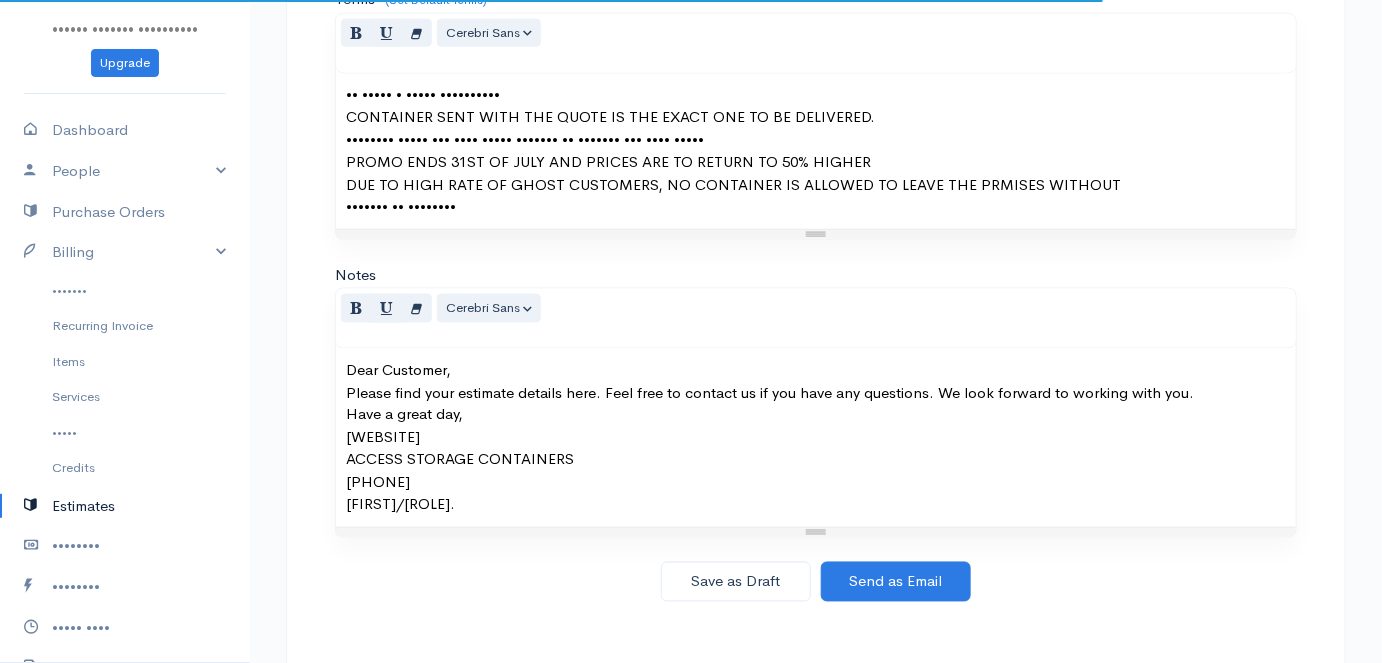 scroll, scrollTop: 0, scrollLeft: 0, axis: both 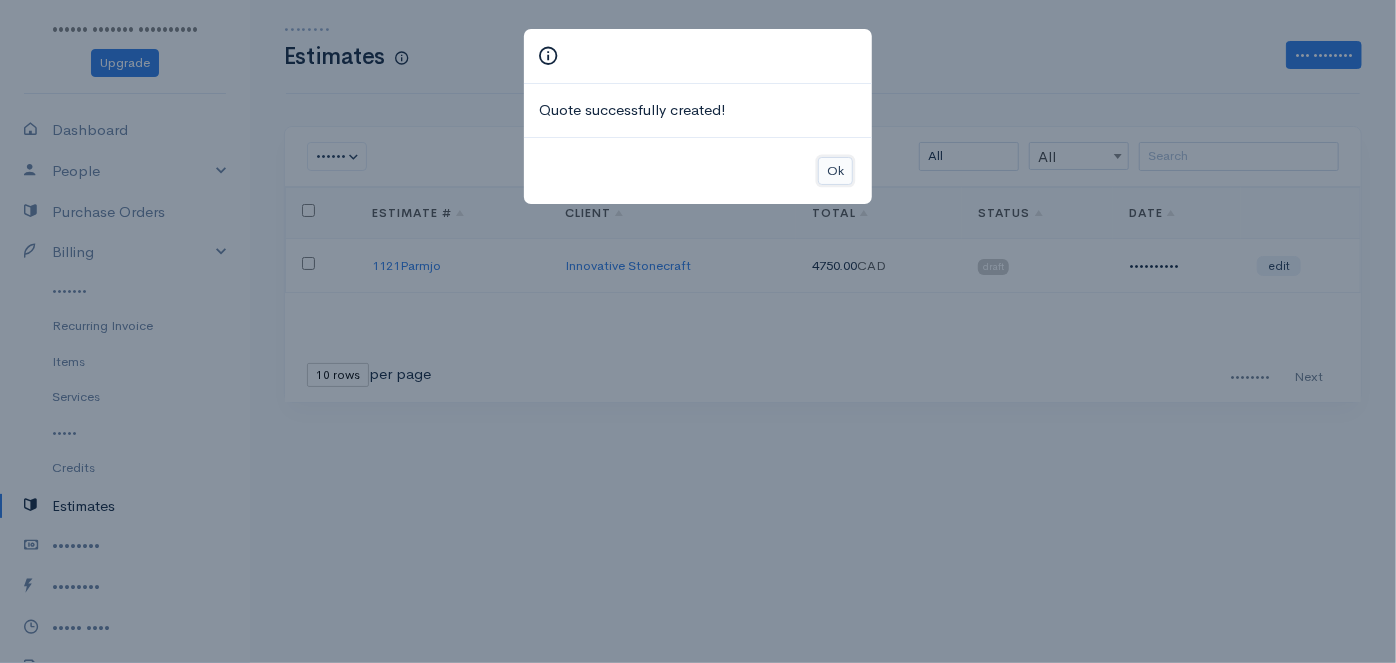 click on "Ok" at bounding box center [835, 171] 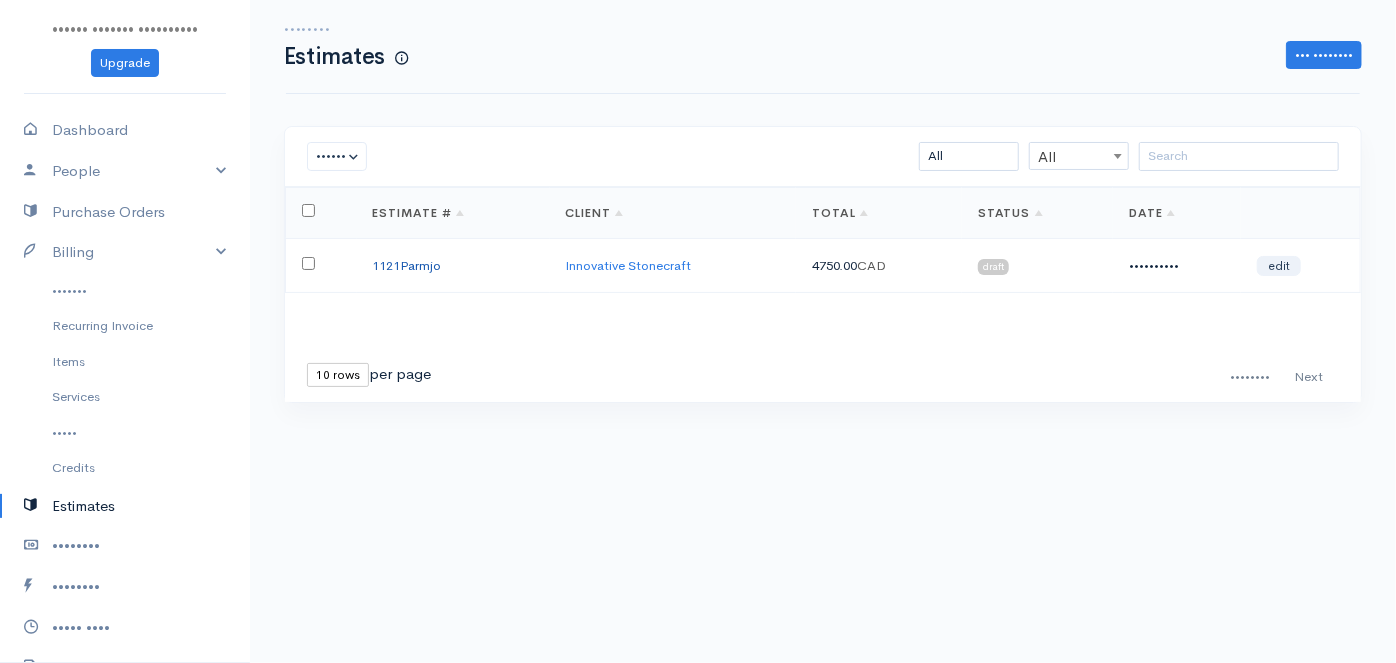 click on "1121Parmjo" at bounding box center [407, 265] 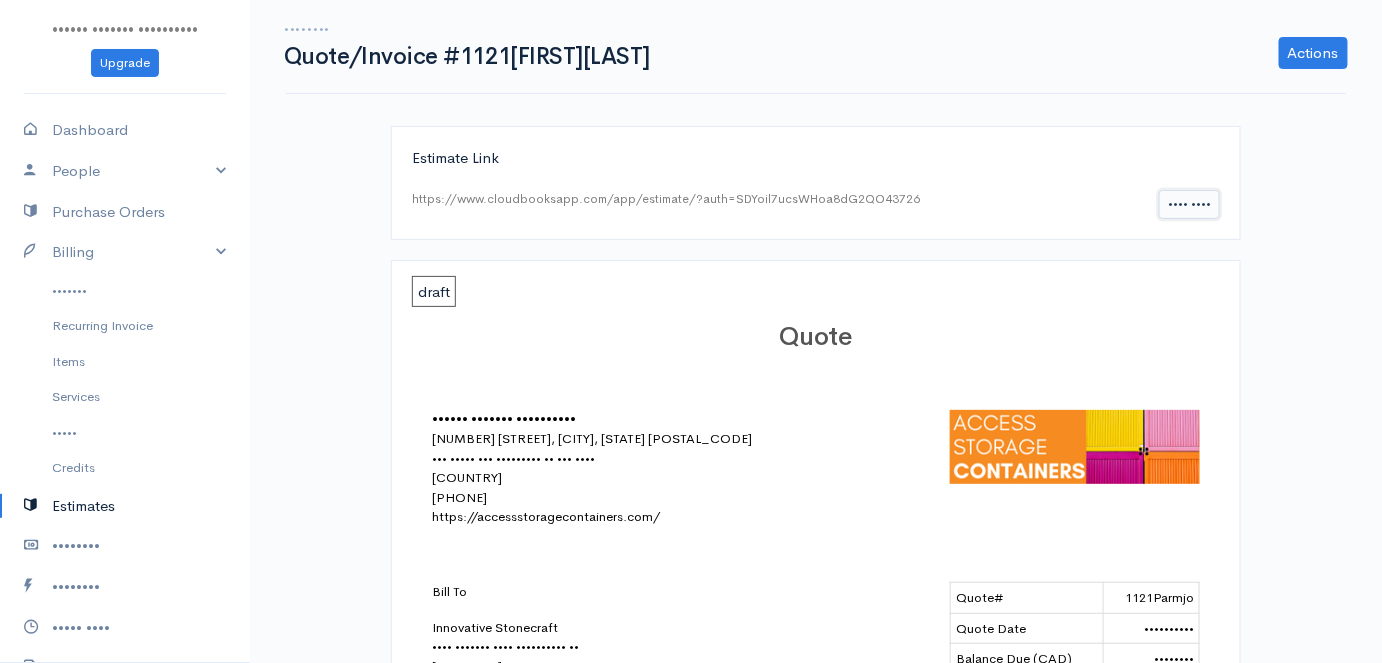 click on "•••• ••••" at bounding box center (1189, 204) 